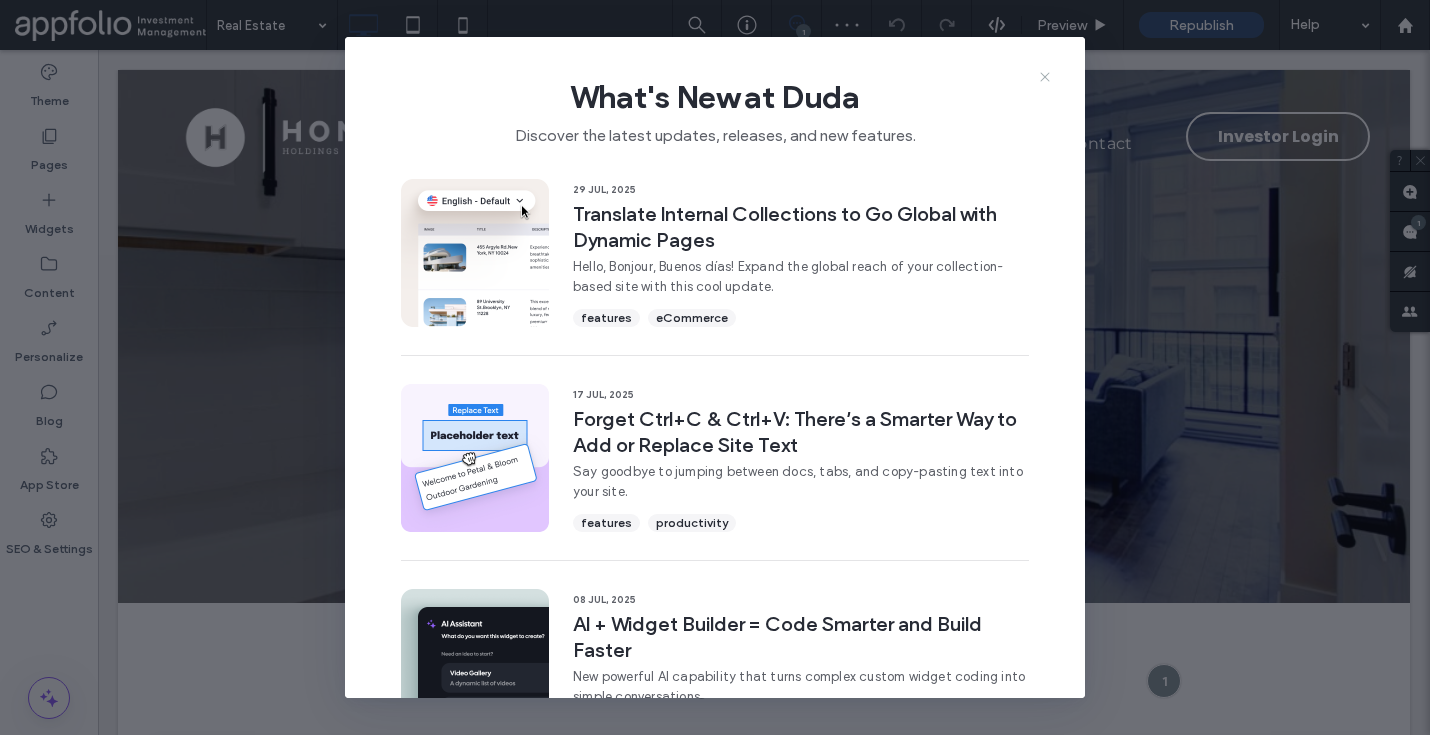 scroll, scrollTop: 0, scrollLeft: 0, axis: both 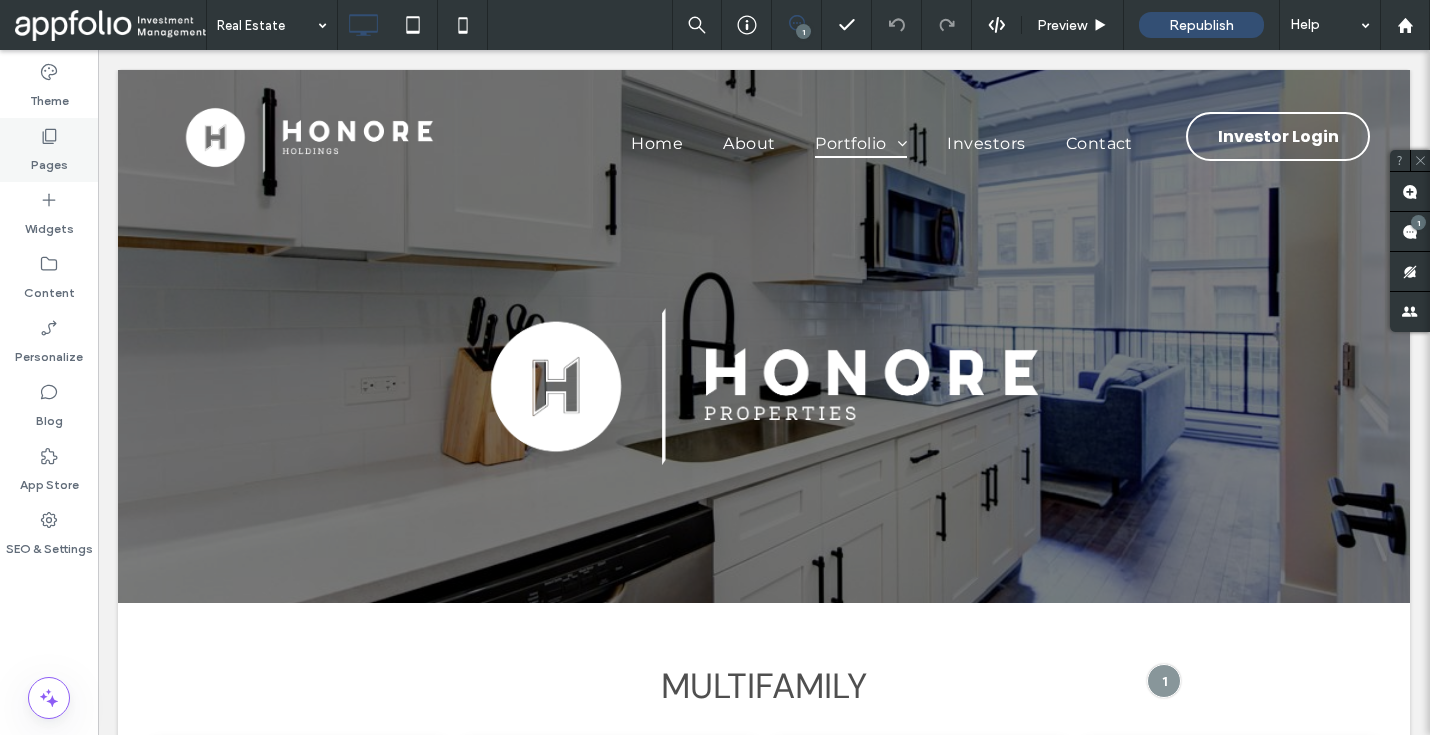 click 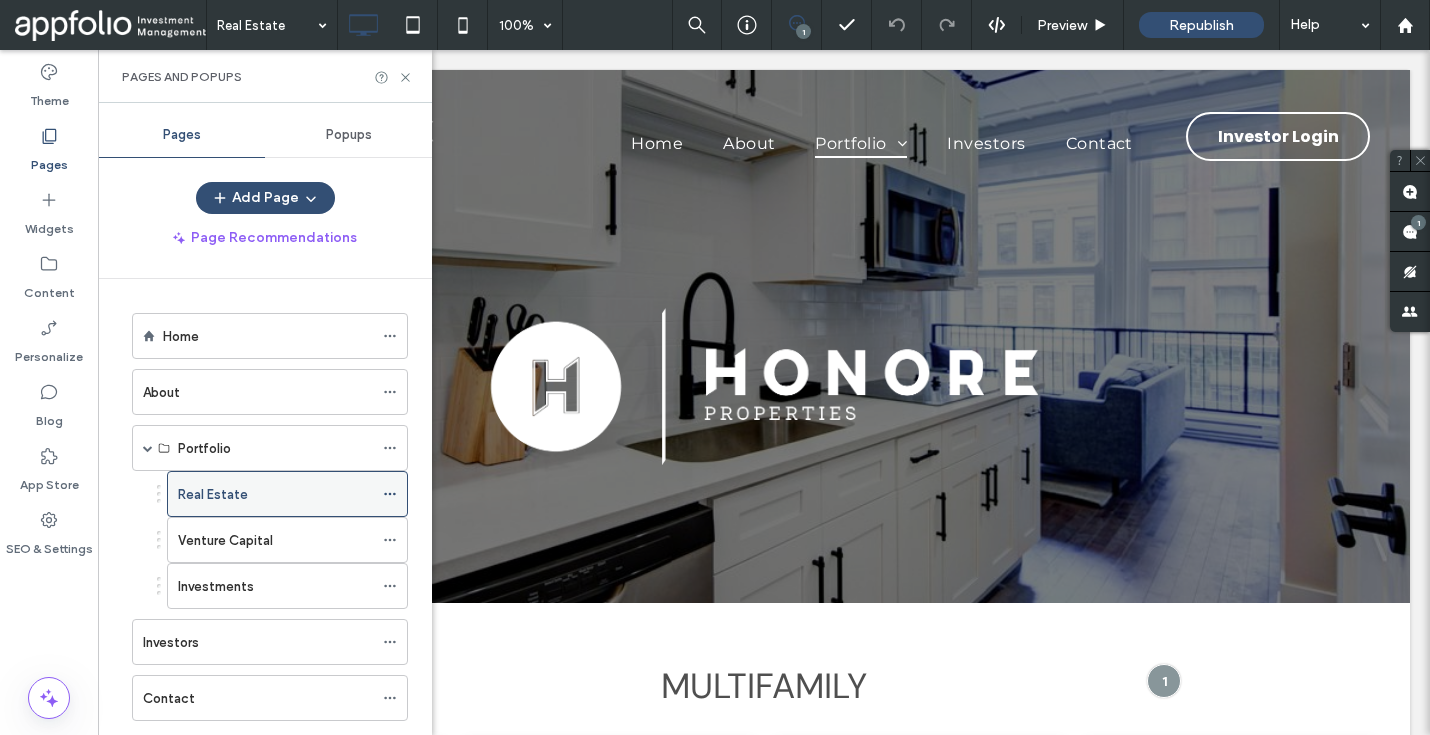 click on "Real Estate" at bounding box center [213, 494] 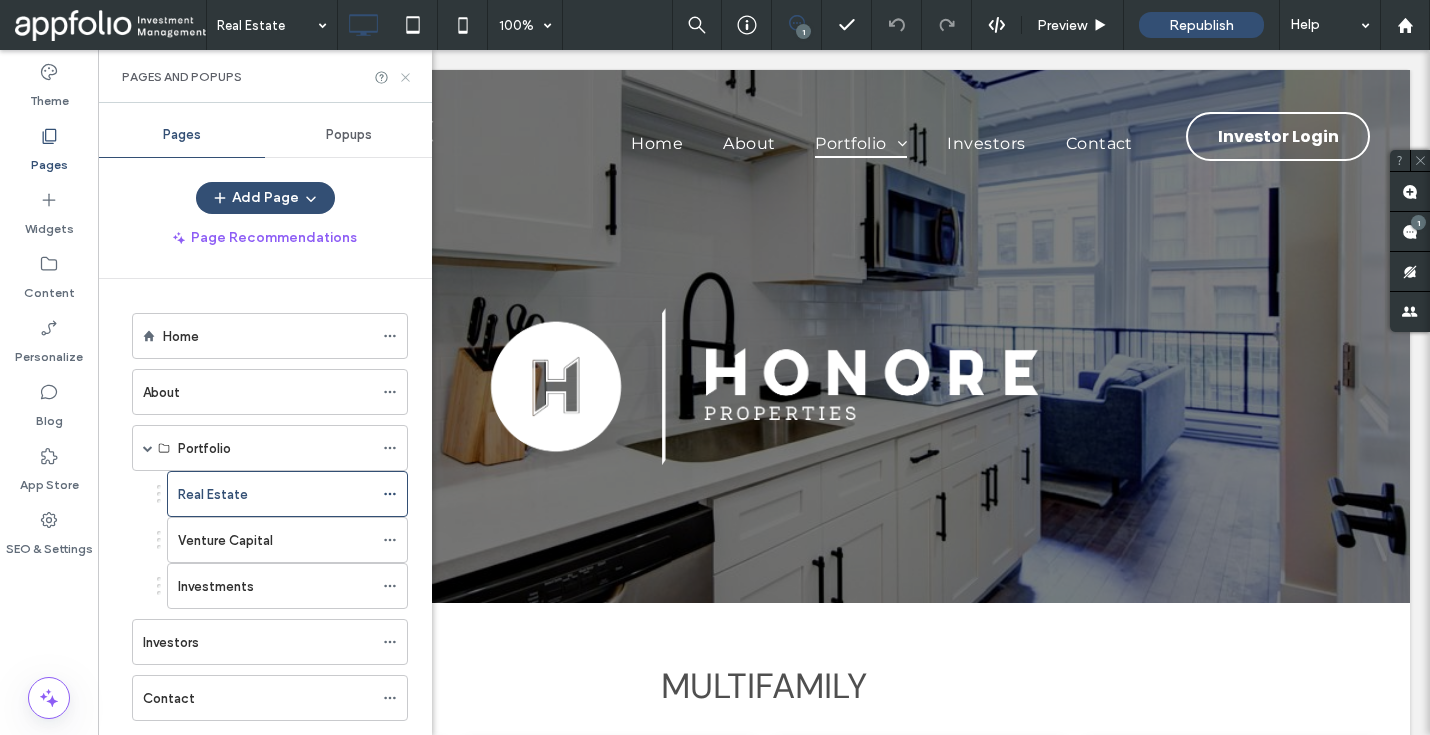 scroll, scrollTop: 0, scrollLeft: 0, axis: both 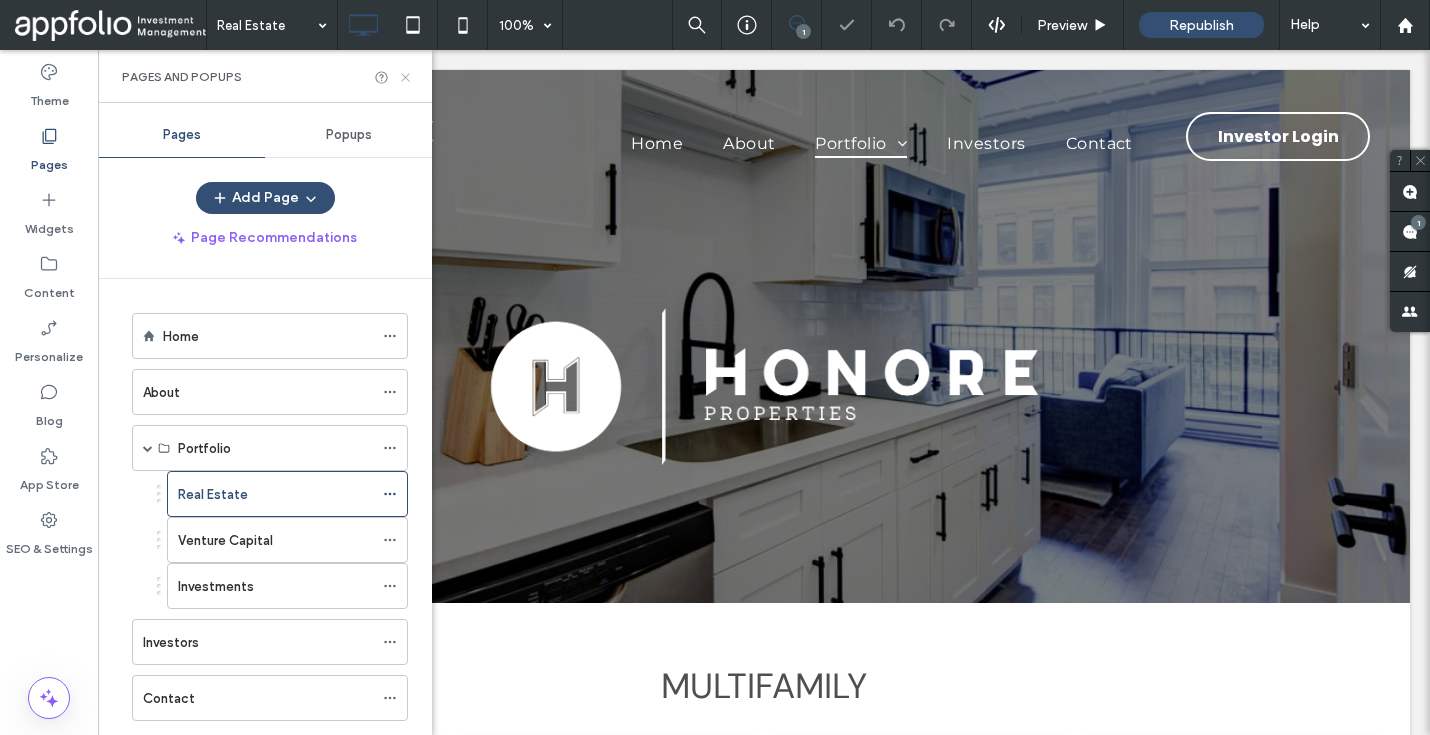 click 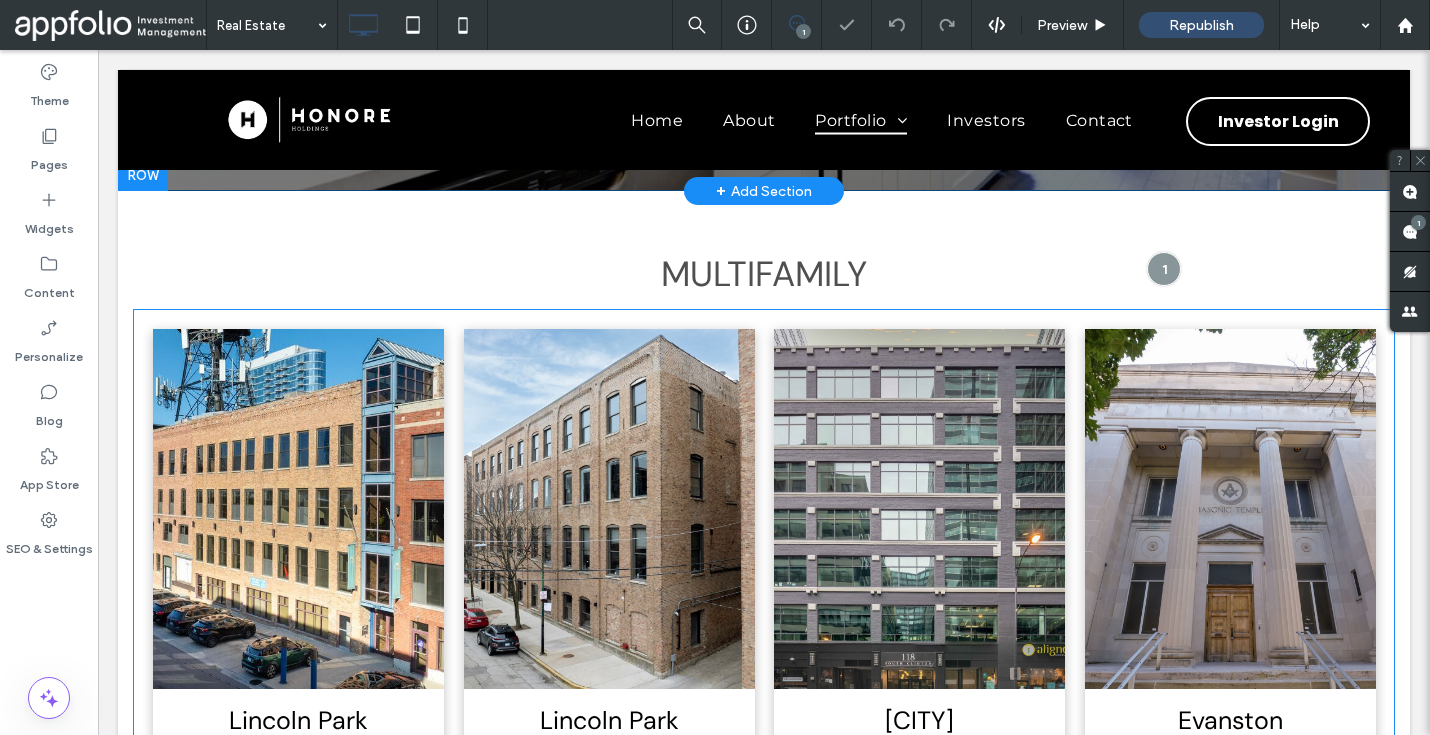 scroll, scrollTop: 1084, scrollLeft: 0, axis: vertical 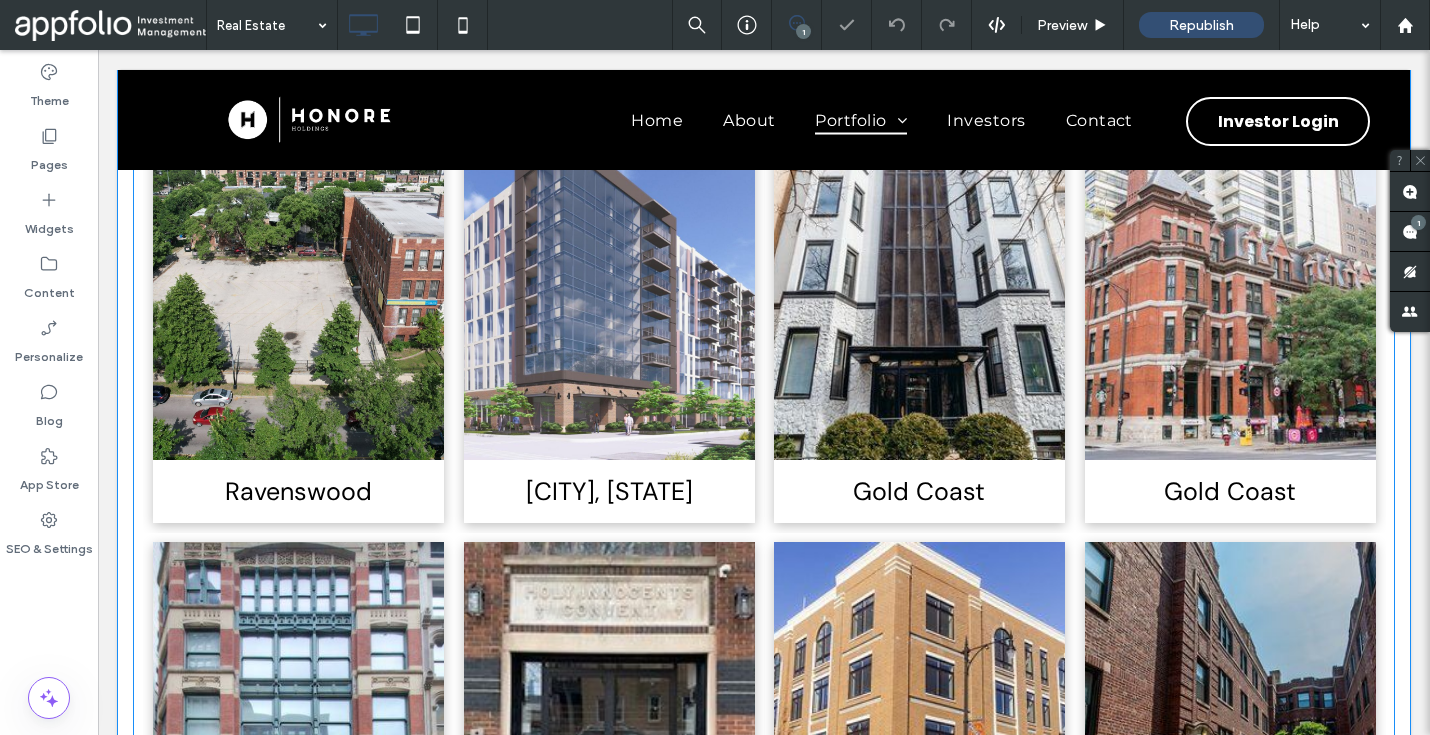 click on "[CITY], [STATE]
[WORD]" at bounding box center [609, 311] 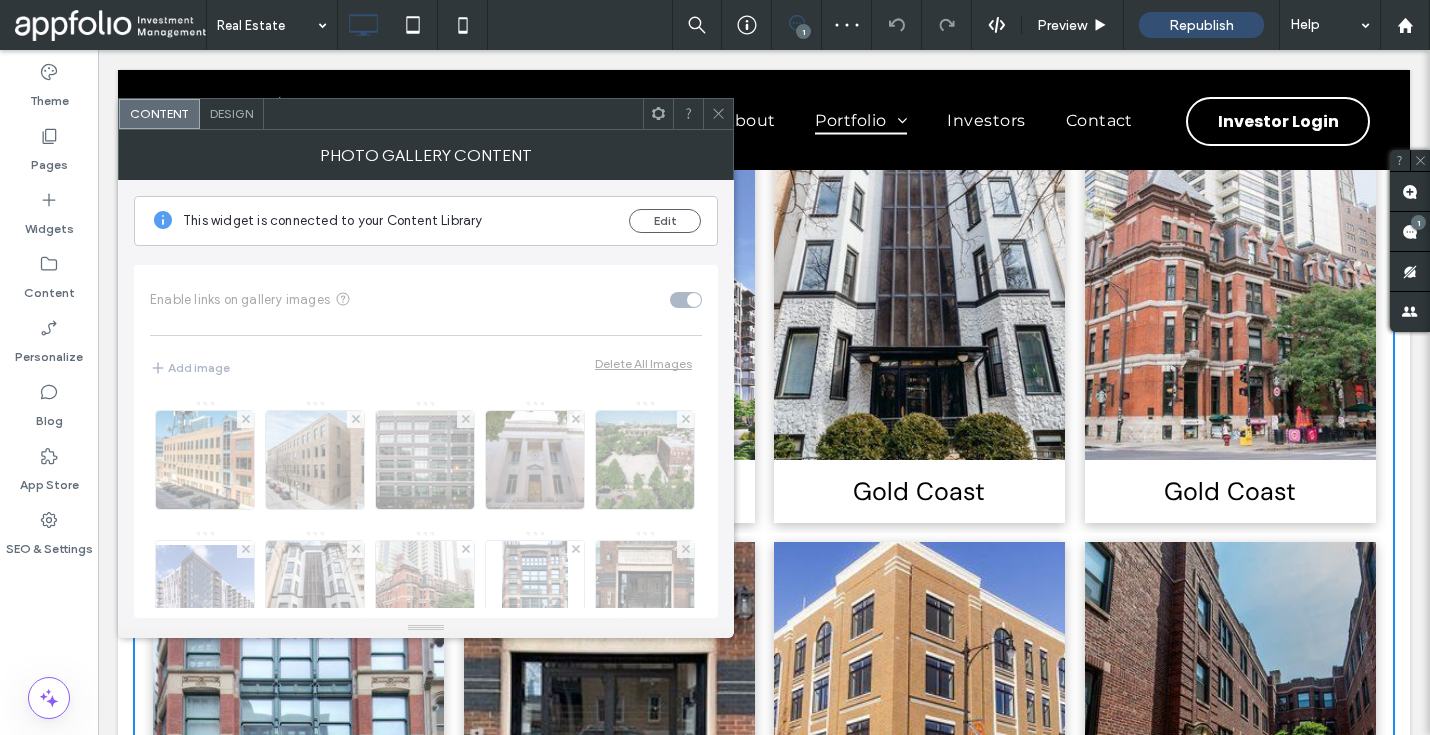 scroll, scrollTop: 230, scrollLeft: 0, axis: vertical 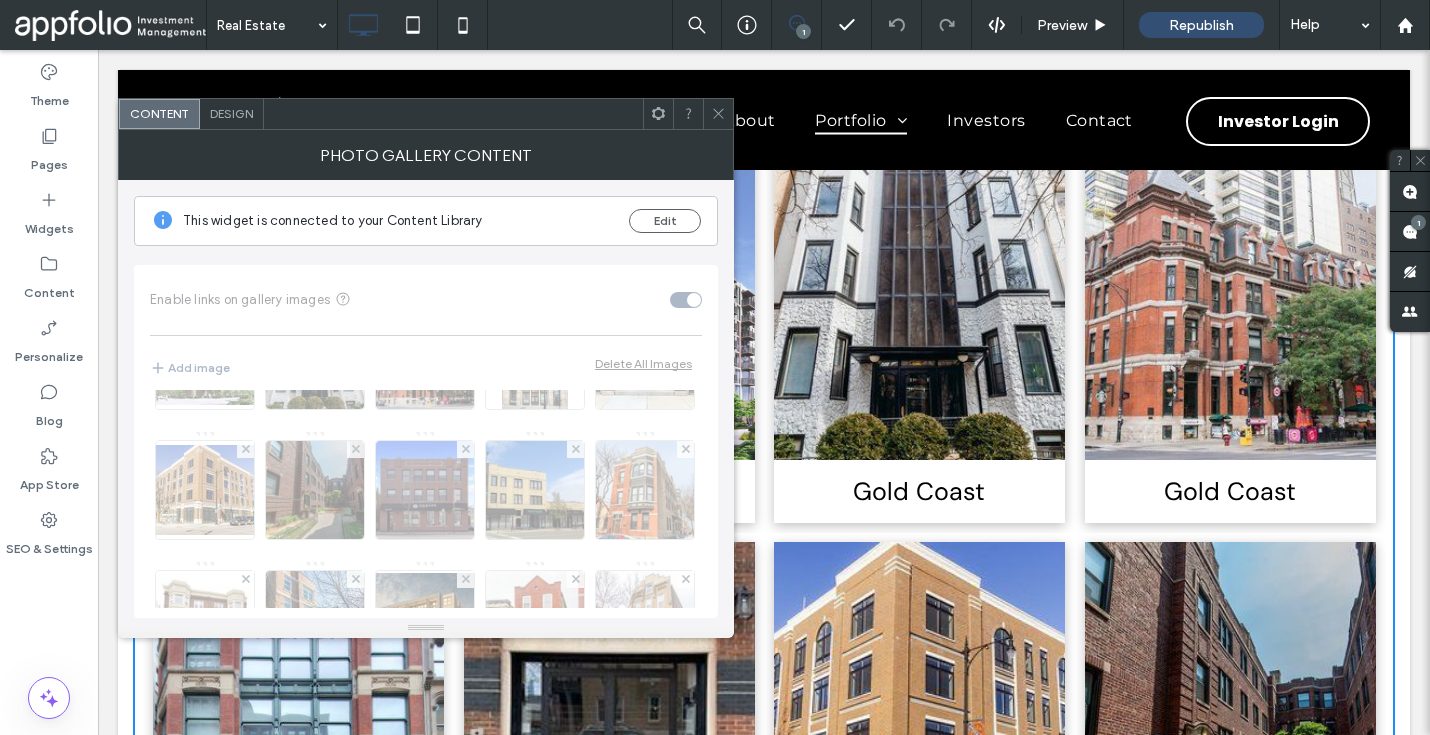click on "Content Design" at bounding box center (426, 114) 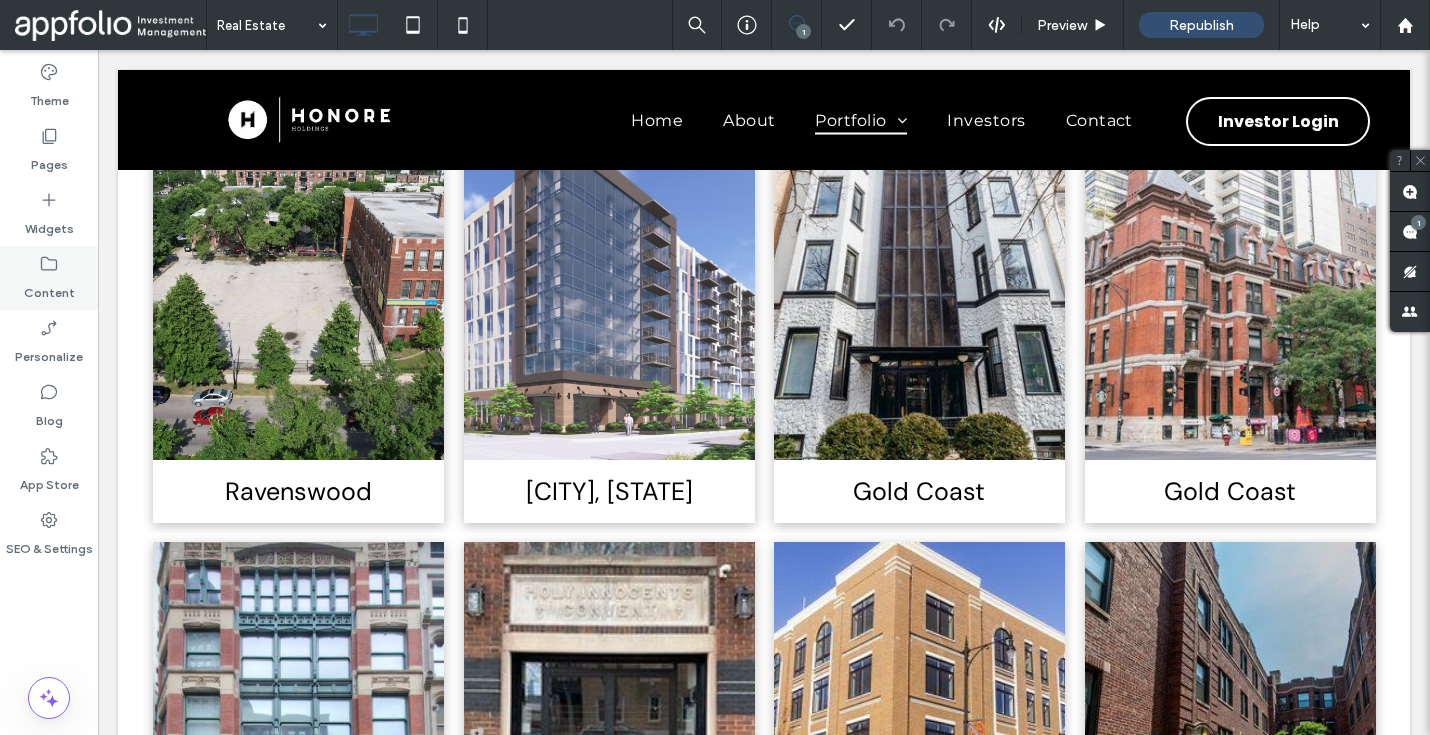 click 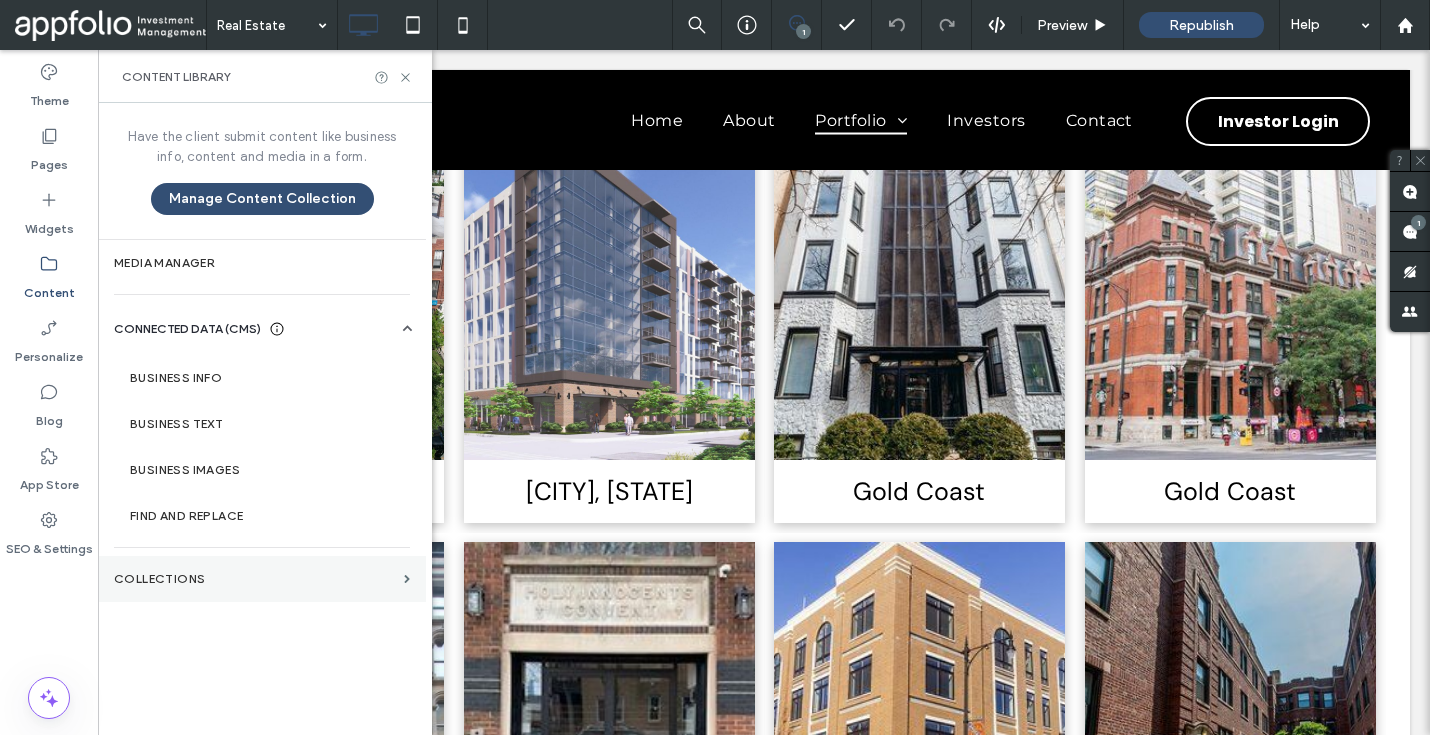 click on "Collections" at bounding box center (262, 579) 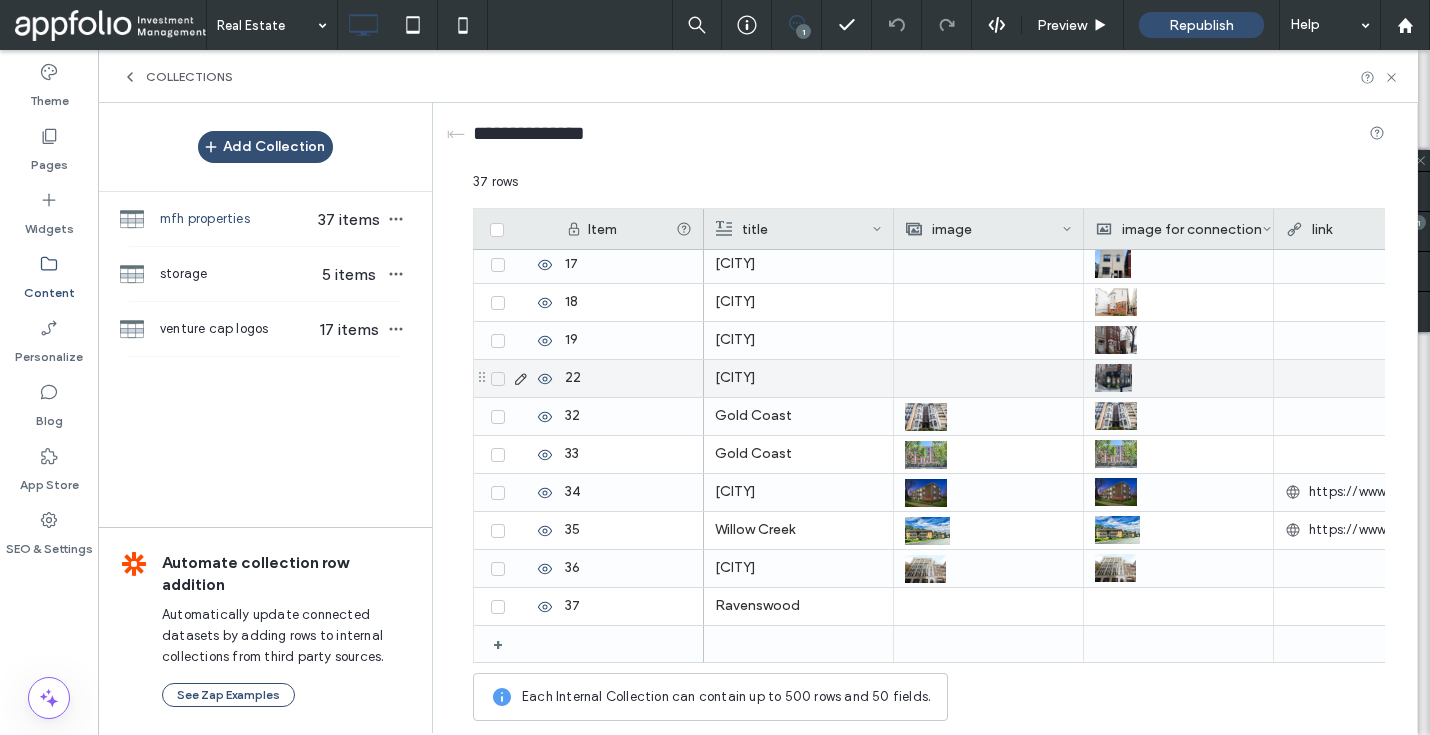 scroll, scrollTop: 1028, scrollLeft: 0, axis: vertical 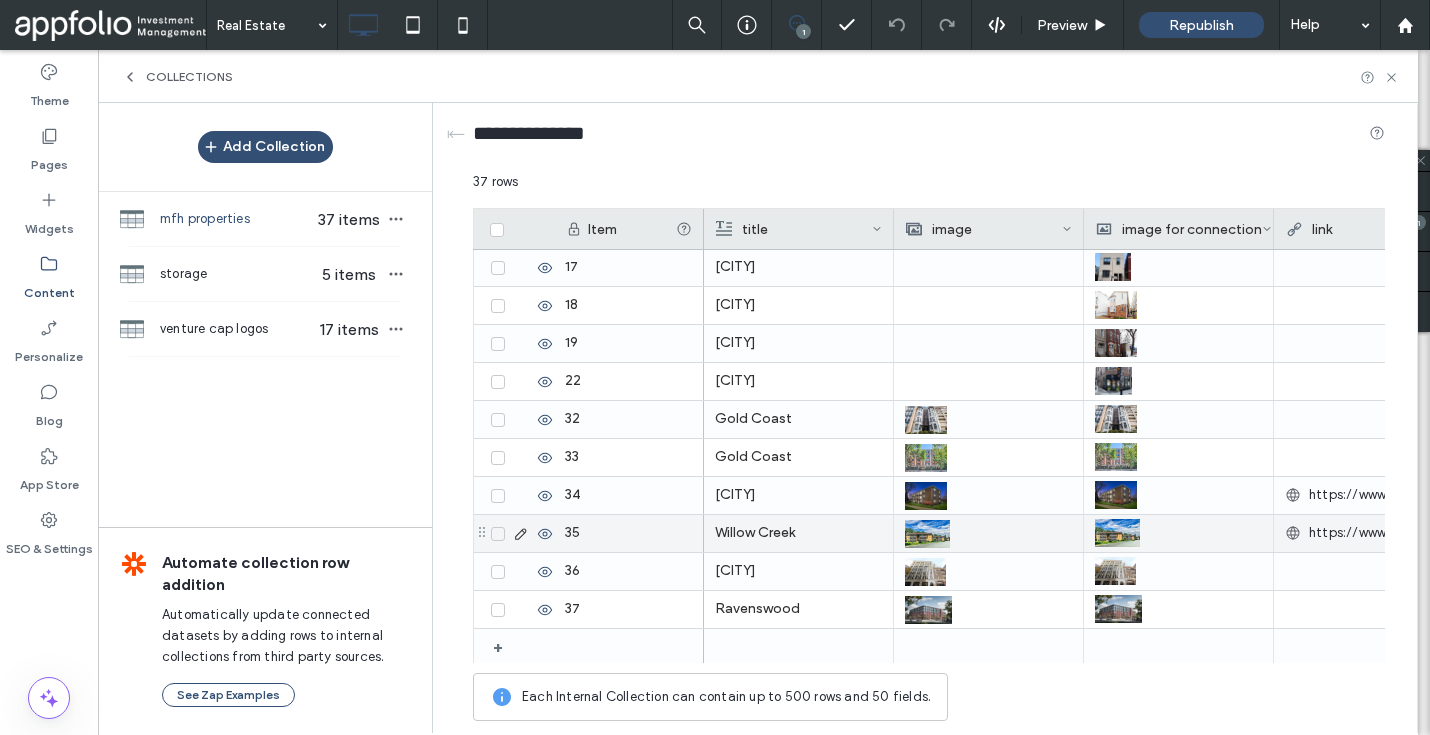 click at bounding box center (927, 534) 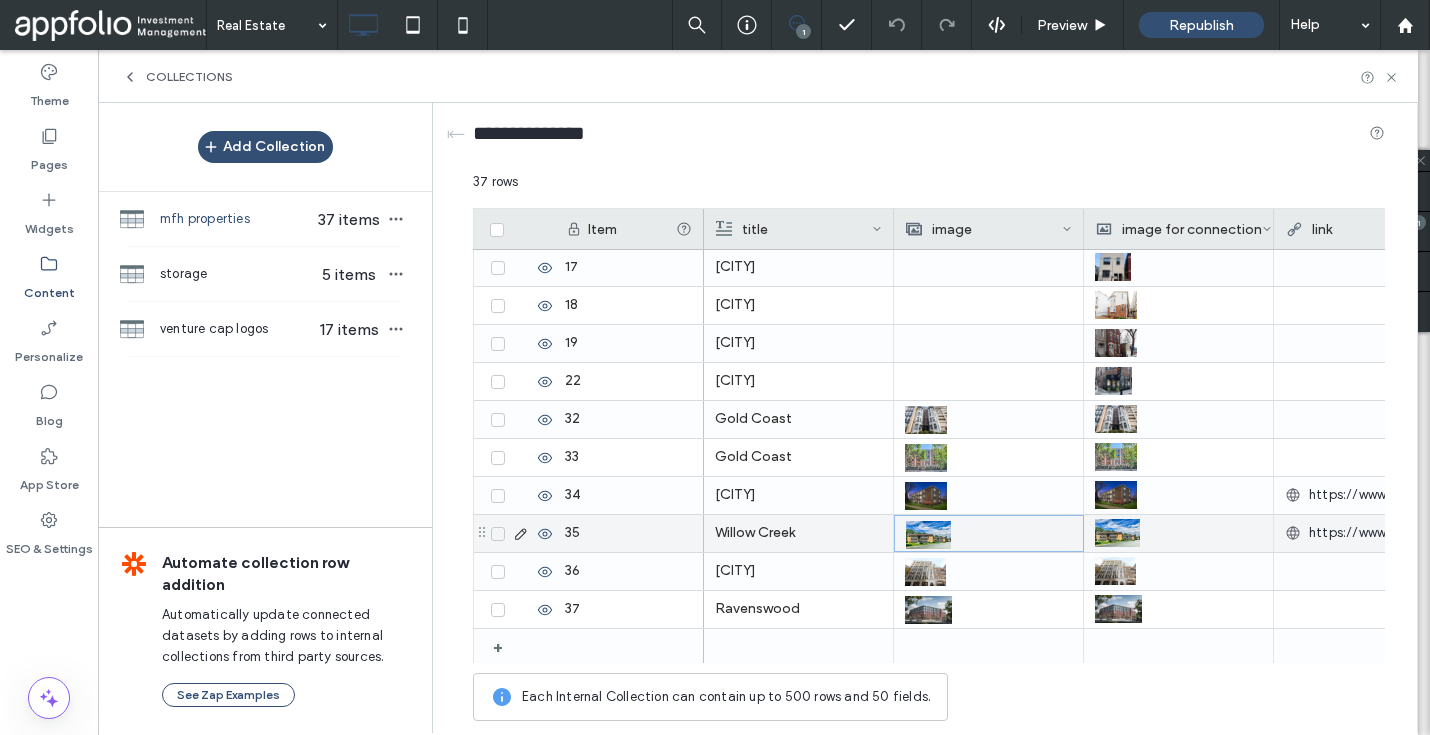 click at bounding box center (928, 535) 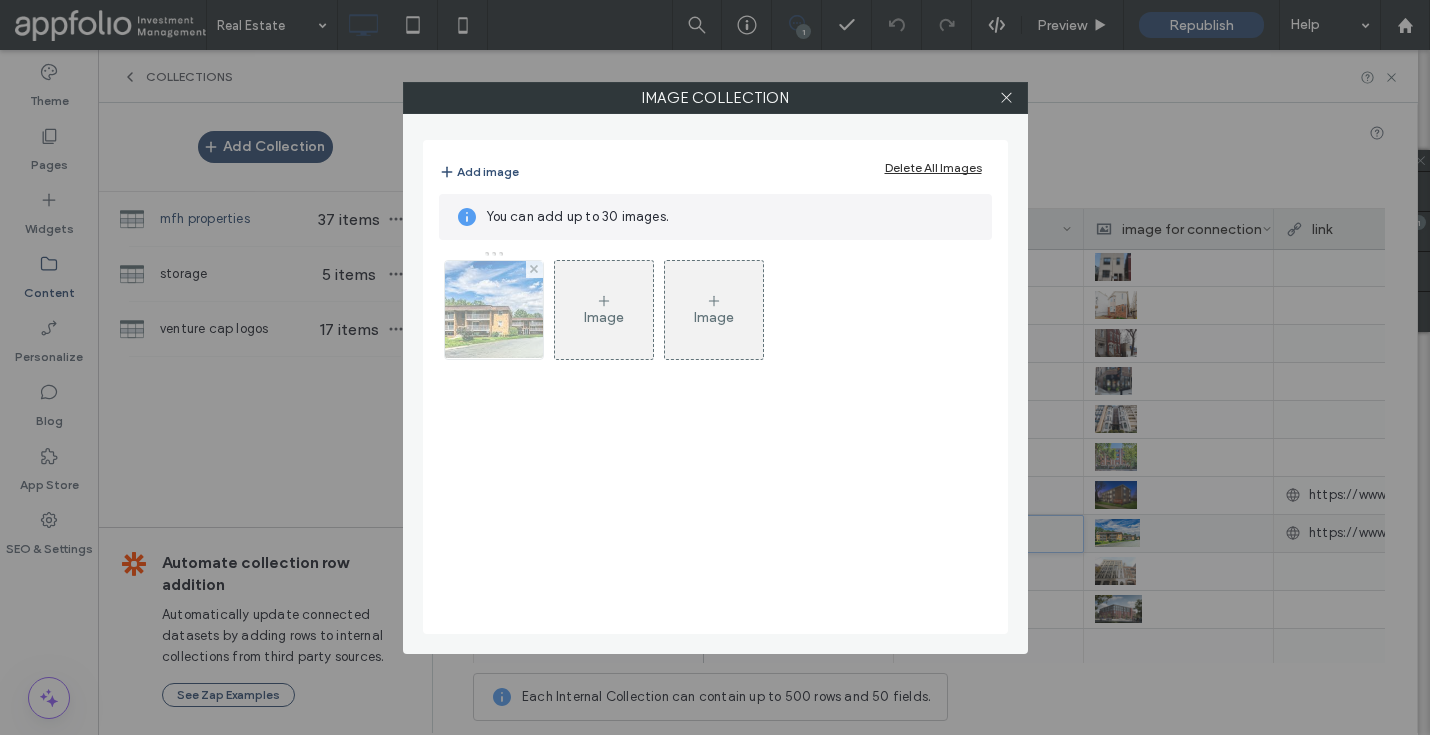 click at bounding box center (493, 310) 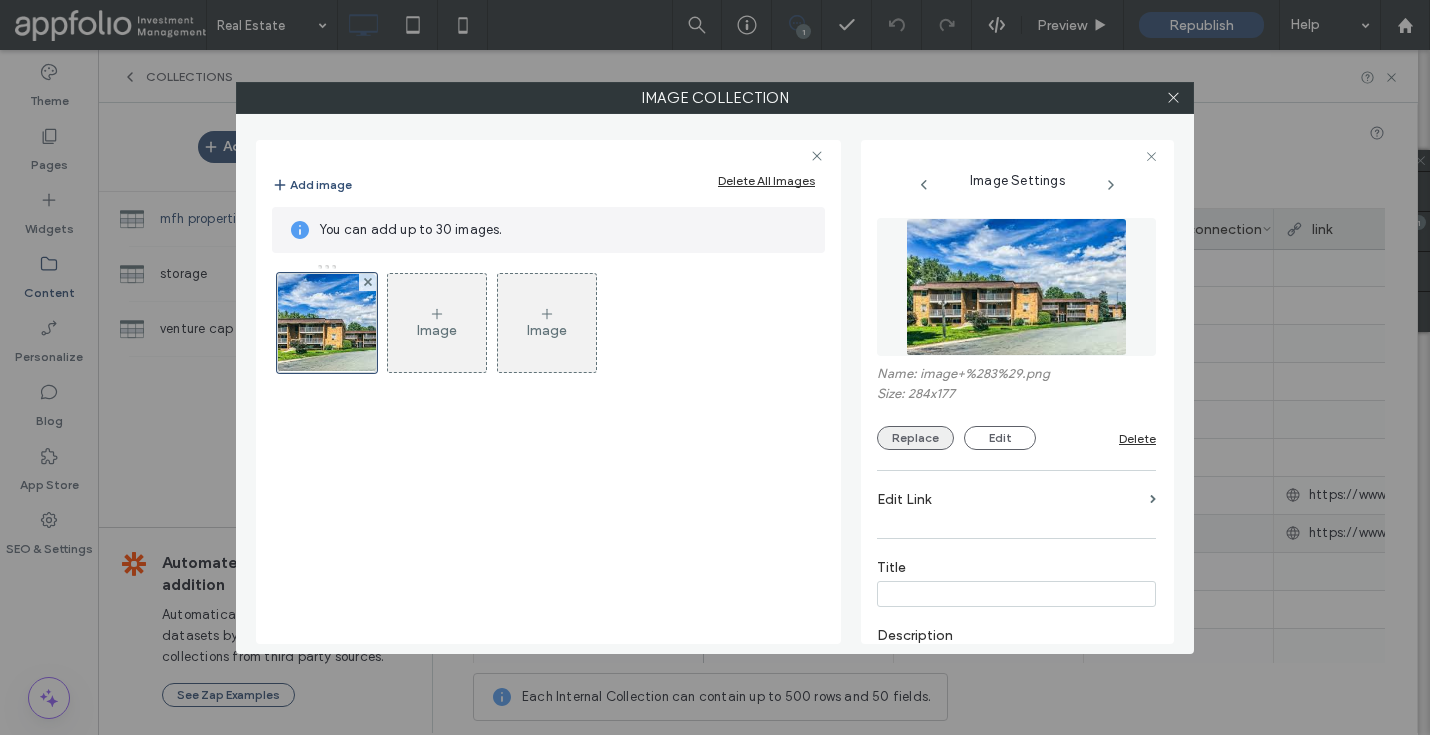 click on "Replace" at bounding box center (915, 438) 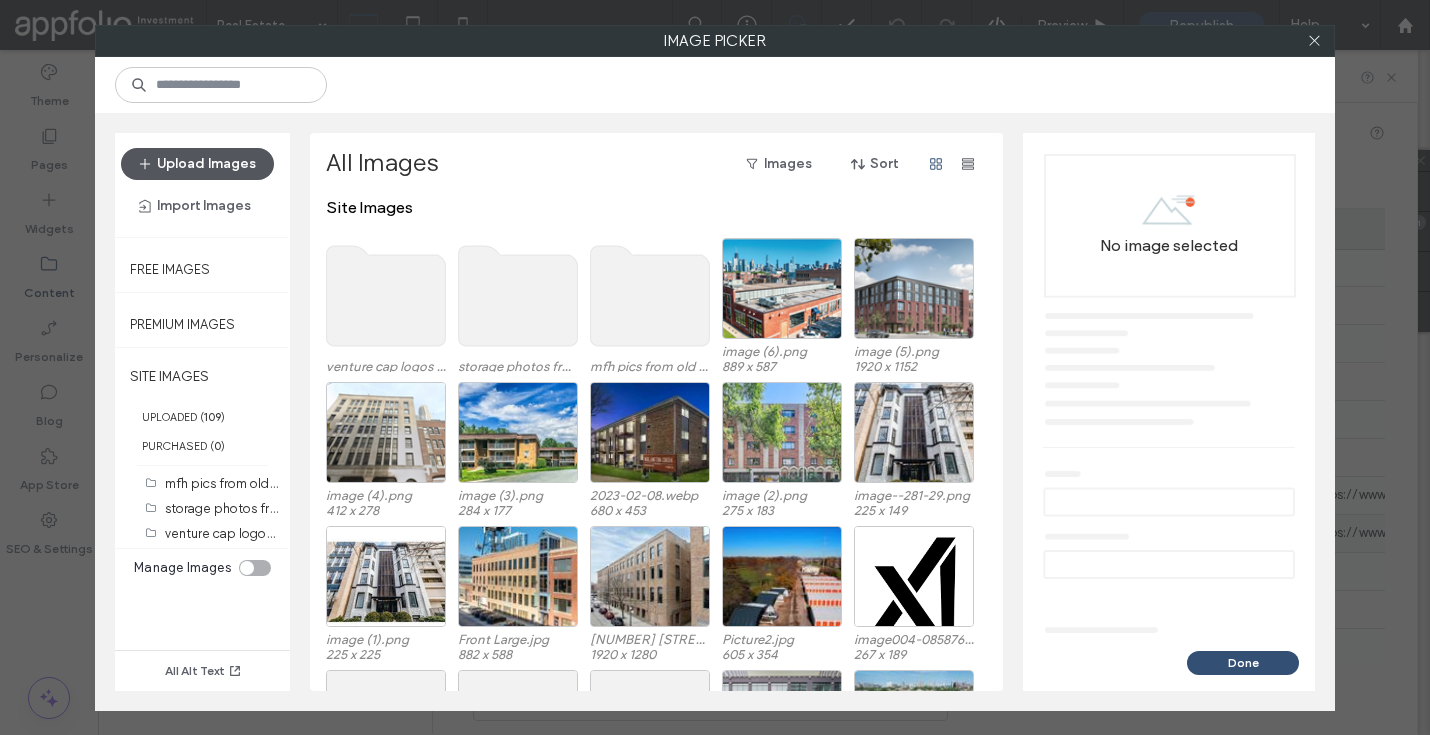 click on "Upload Images" at bounding box center [197, 164] 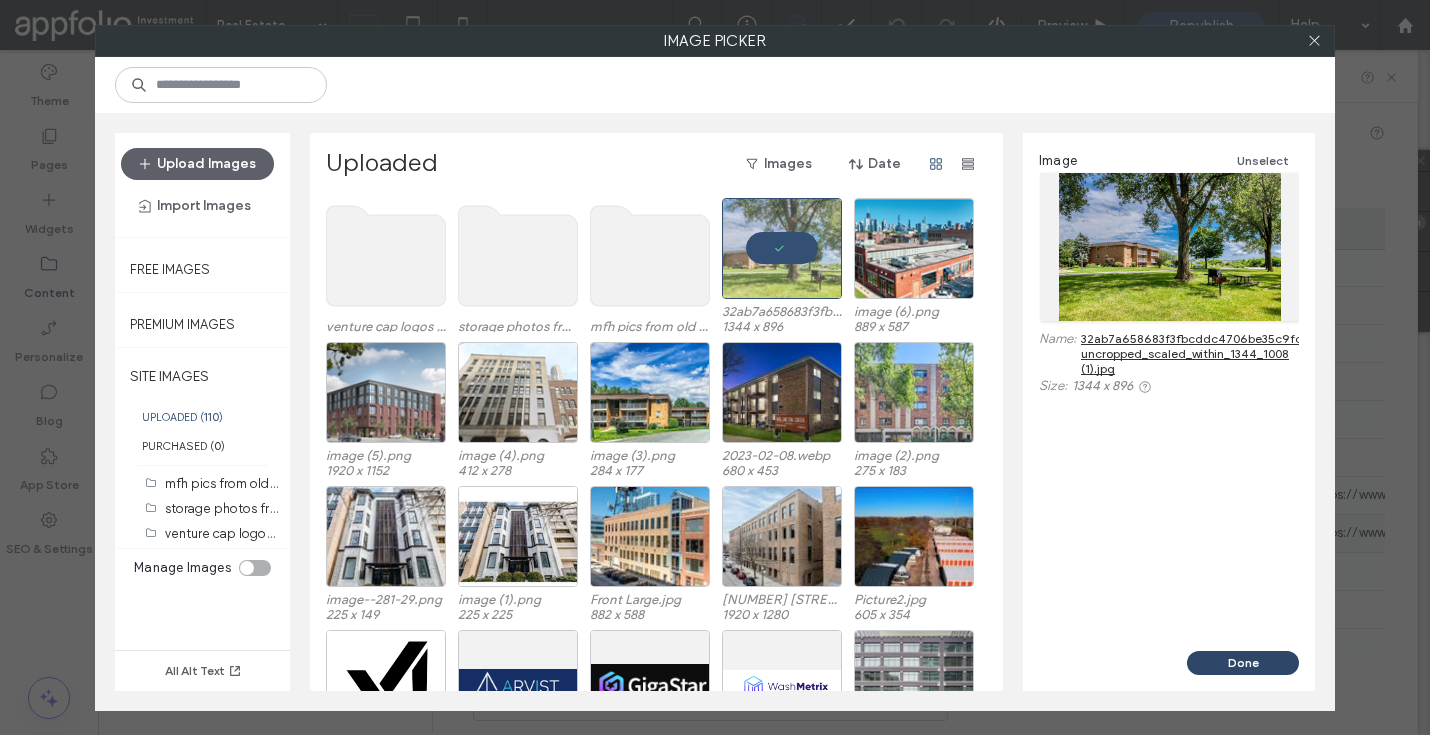 click on "Done" at bounding box center (1243, 663) 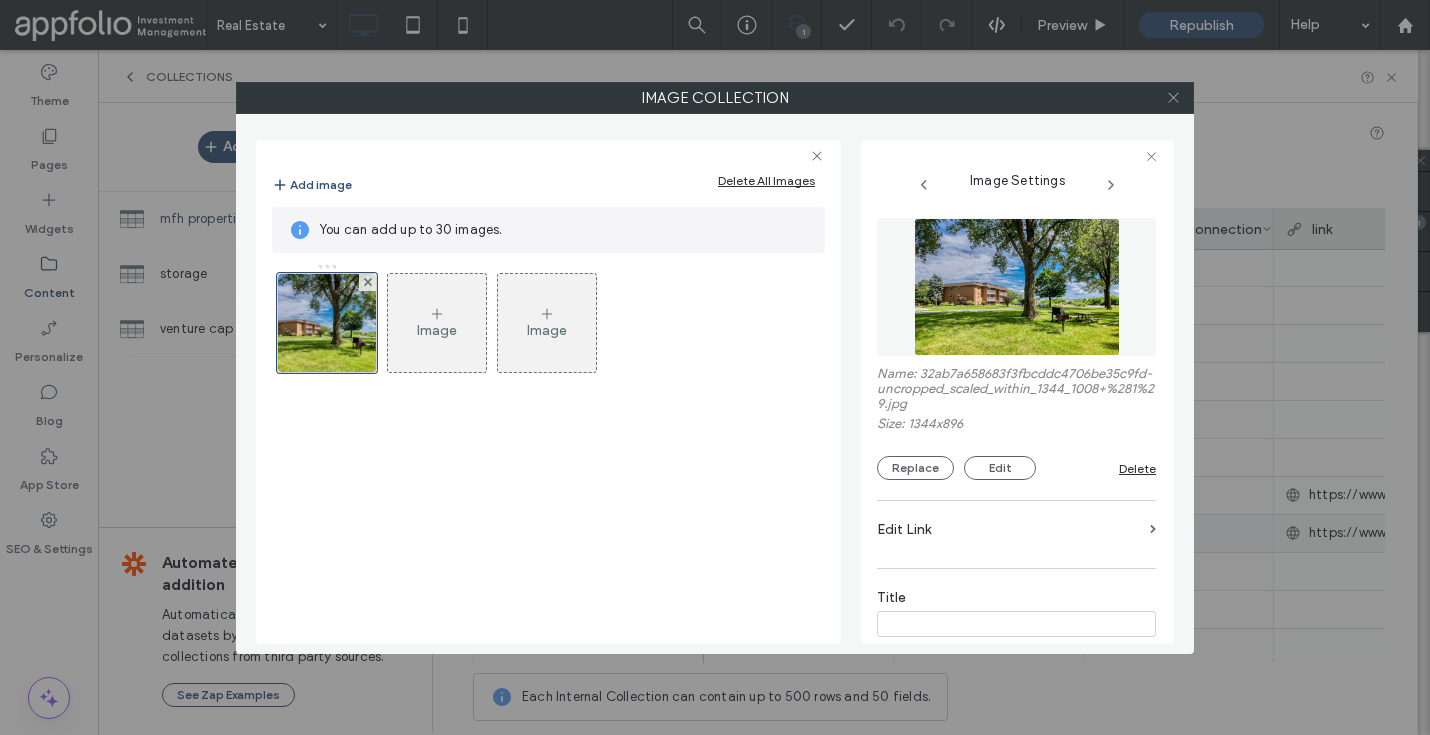 click at bounding box center [1173, 98] 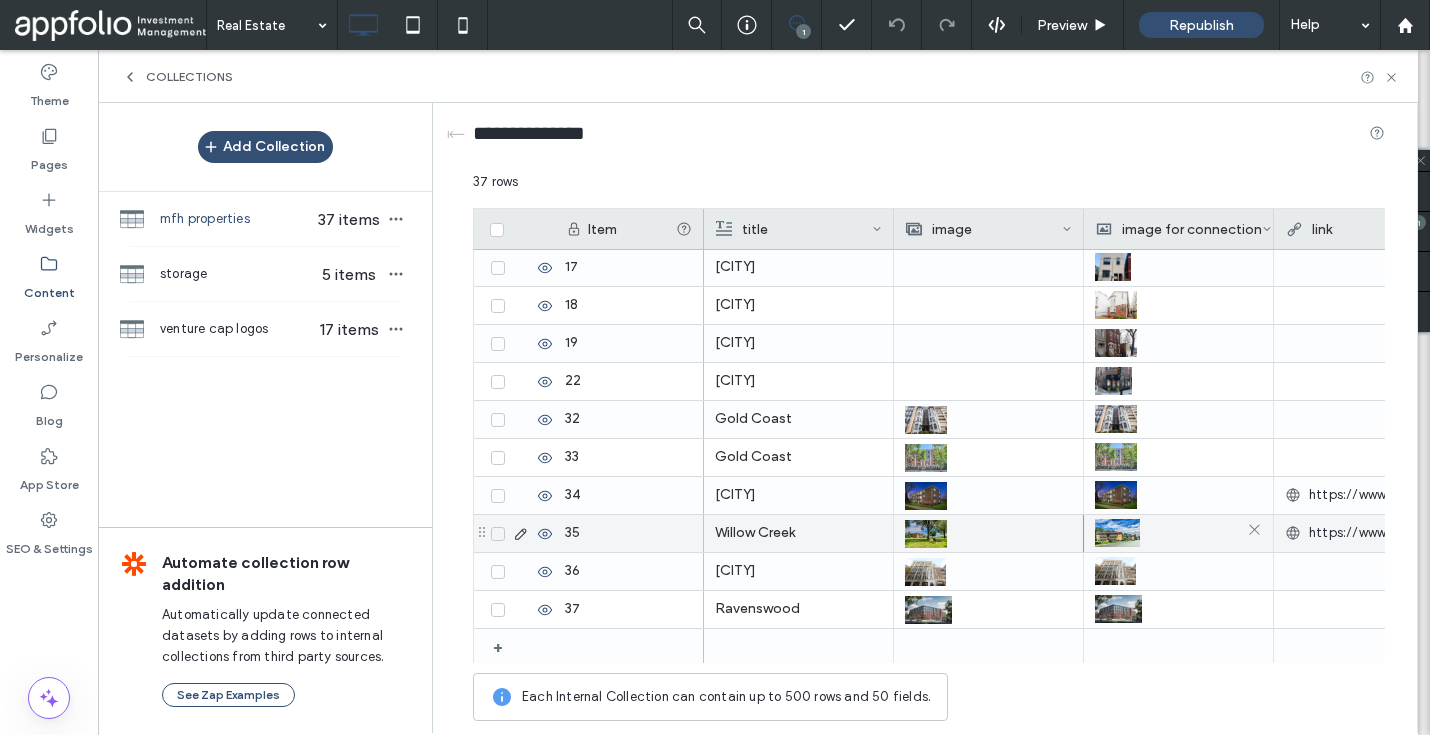 click at bounding box center [1117, 533] 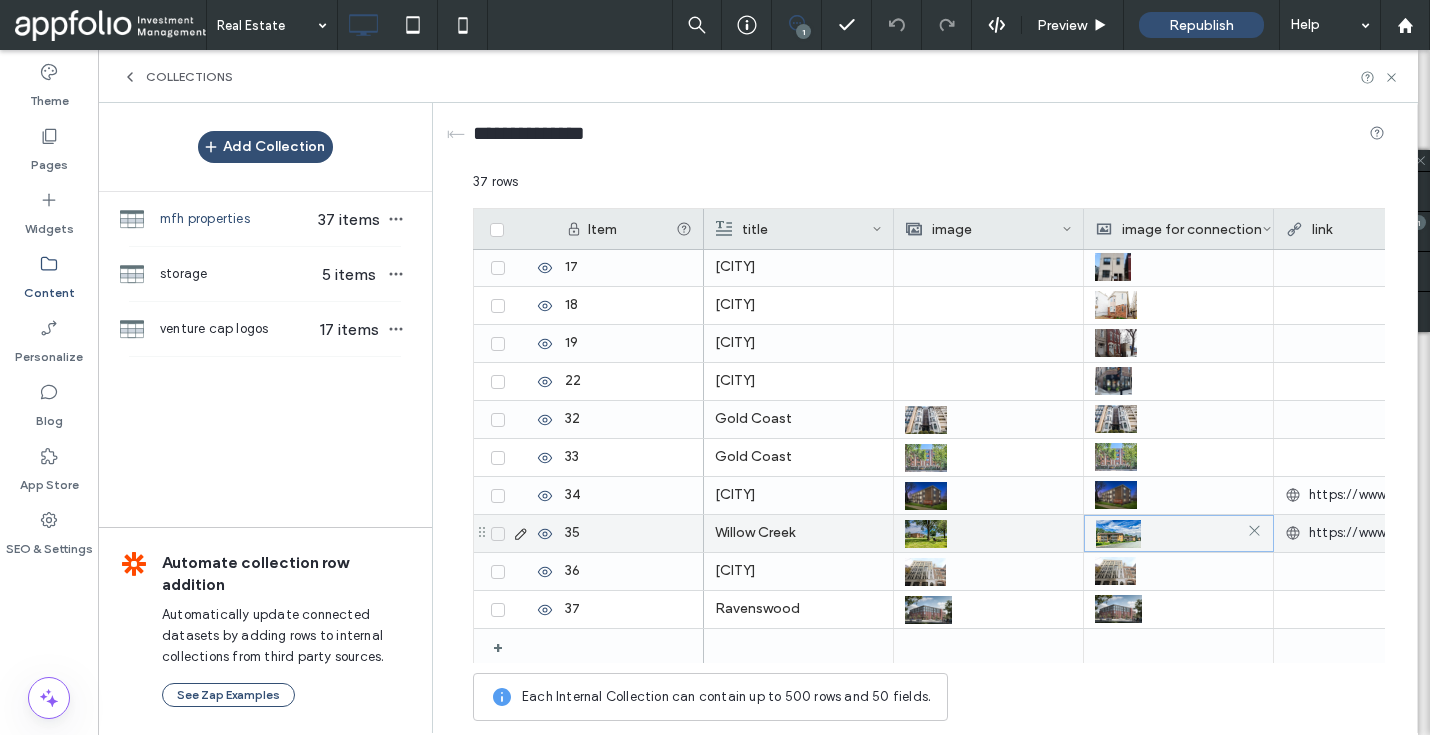 click at bounding box center (1118, 534) 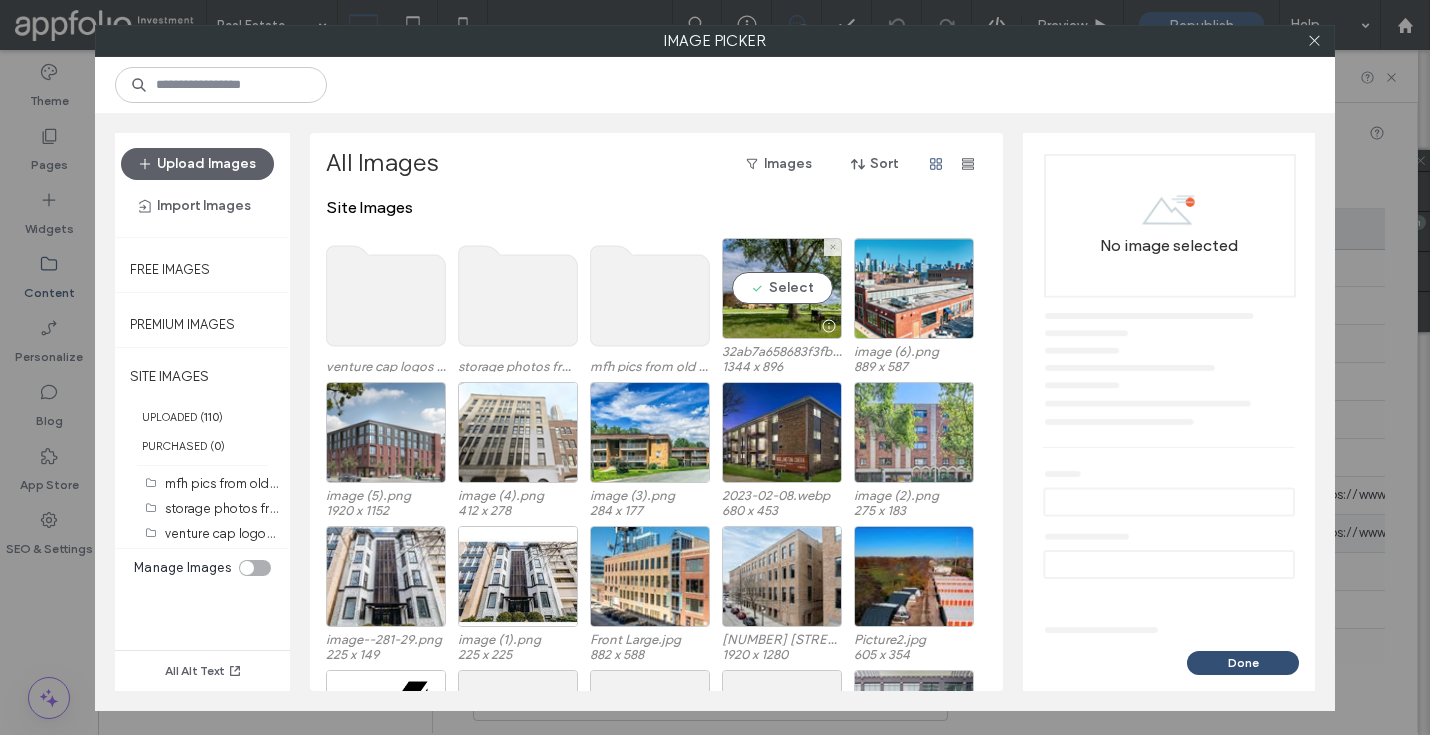 click on "Select 32ab7a658683f3fbcddc4706be35c9fd-uncropped_scaled_within_1344_1008 (1).jpg 1344 x 896" at bounding box center [782, 305] 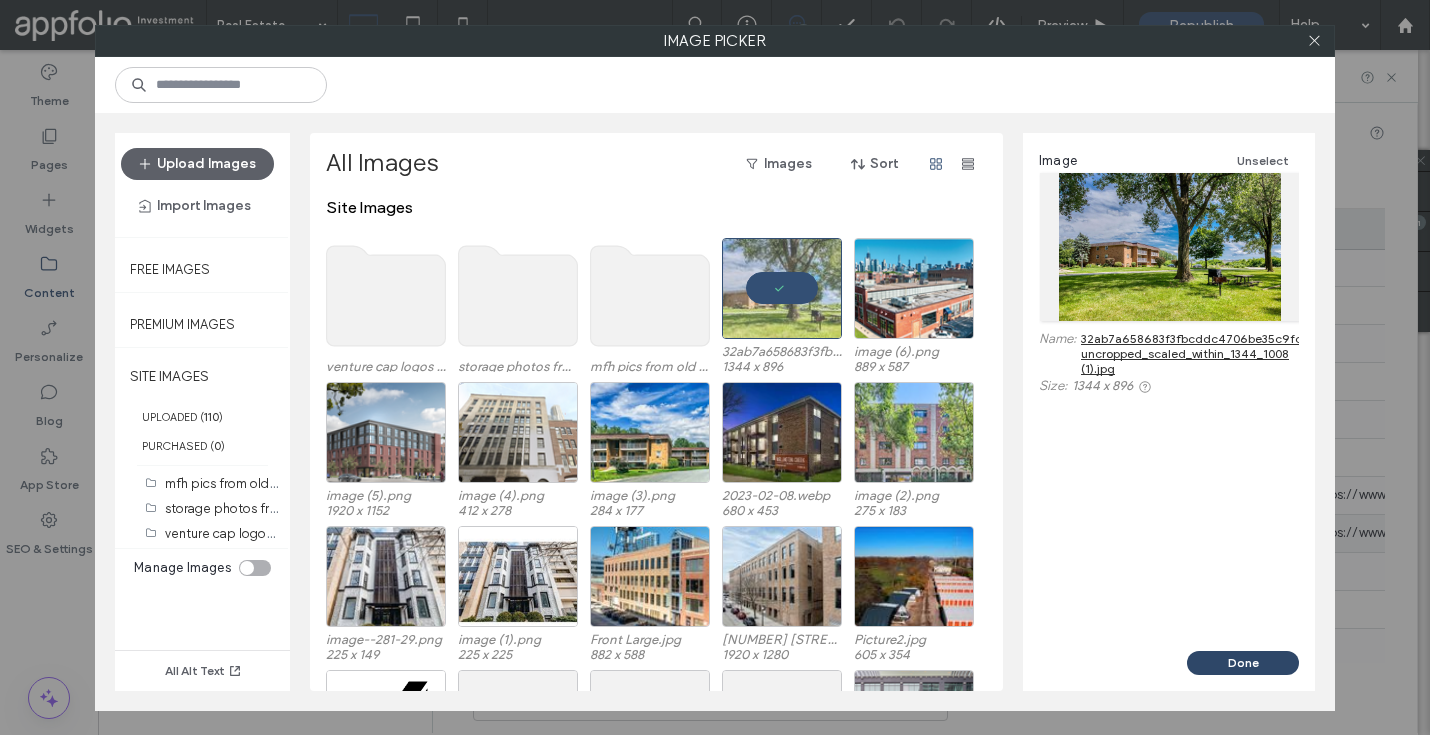 click on "Done" at bounding box center [1243, 663] 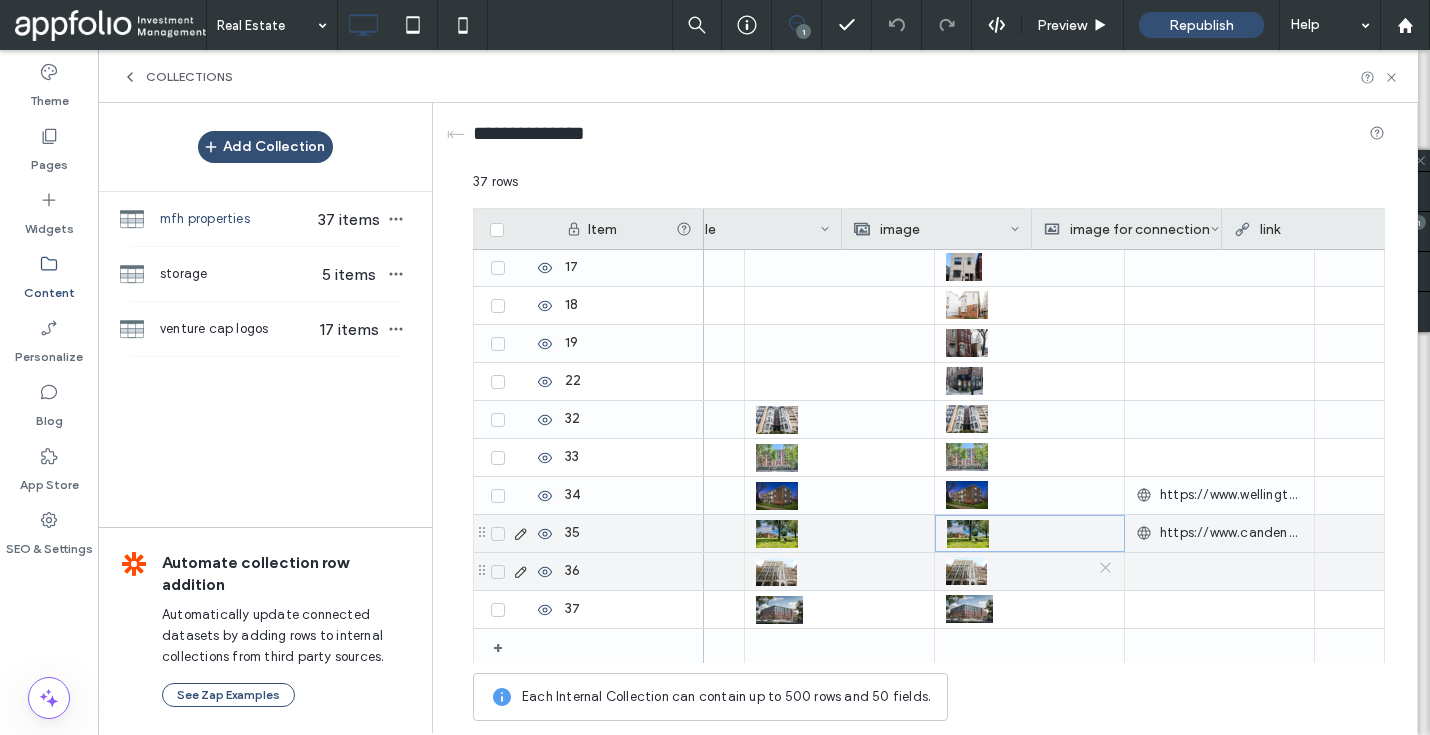 scroll, scrollTop: 0, scrollLeft: 0, axis: both 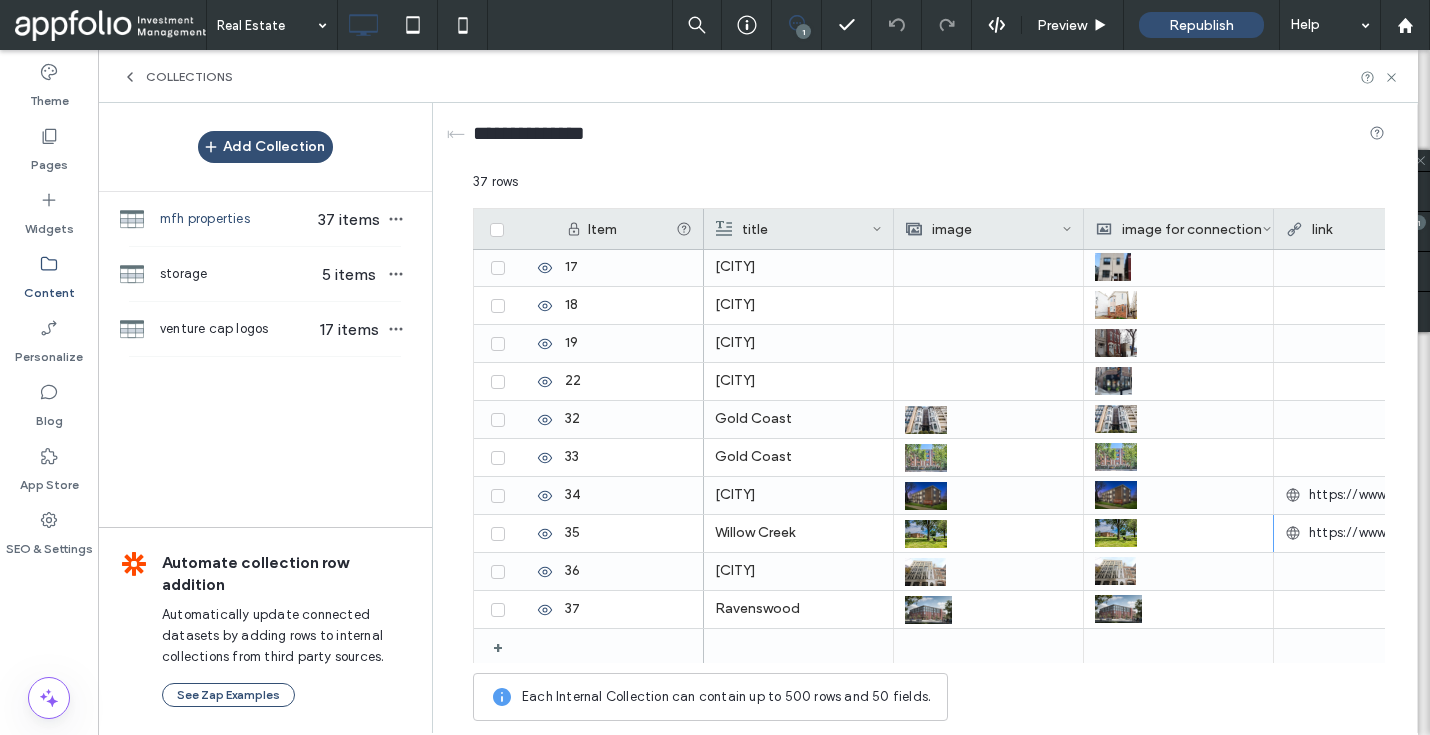 click on "Collections" at bounding box center [189, 77] 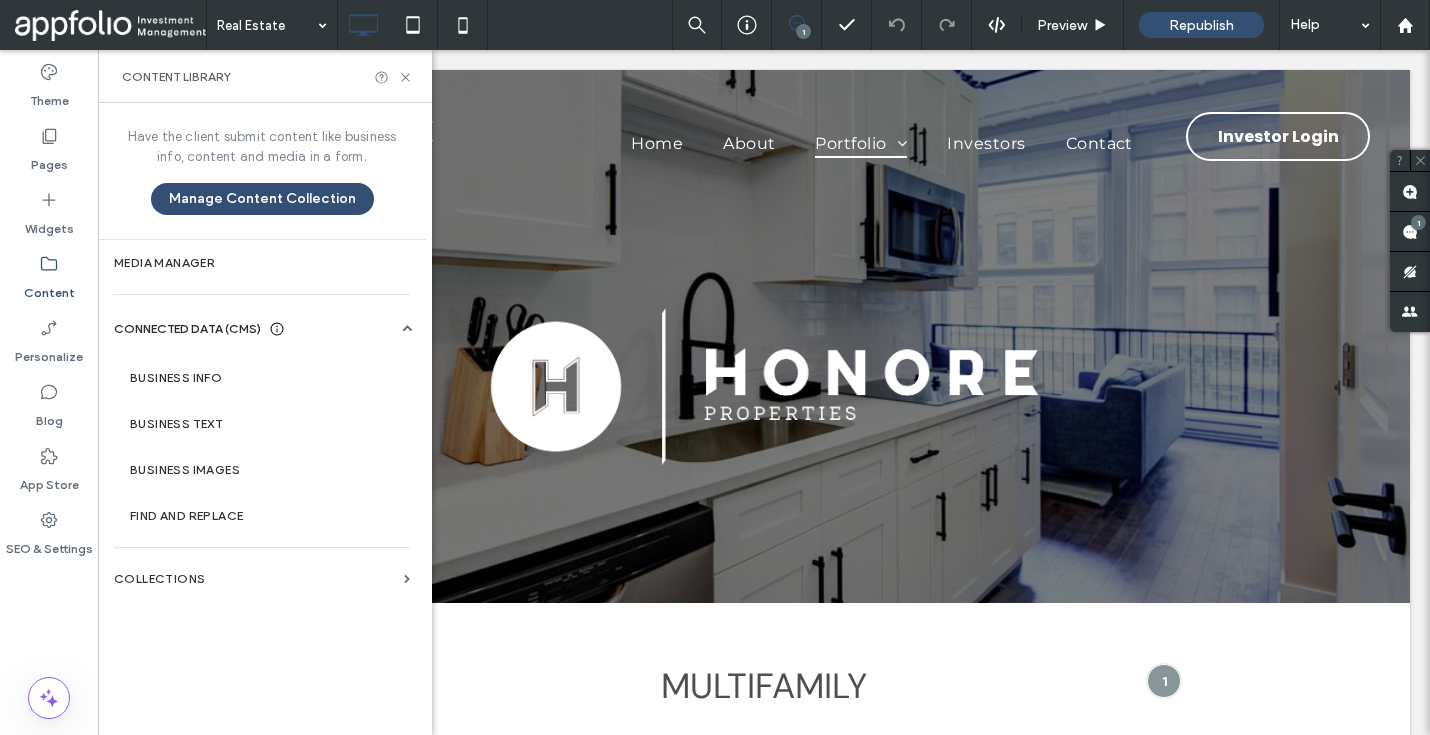 scroll, scrollTop: 0, scrollLeft: 0, axis: both 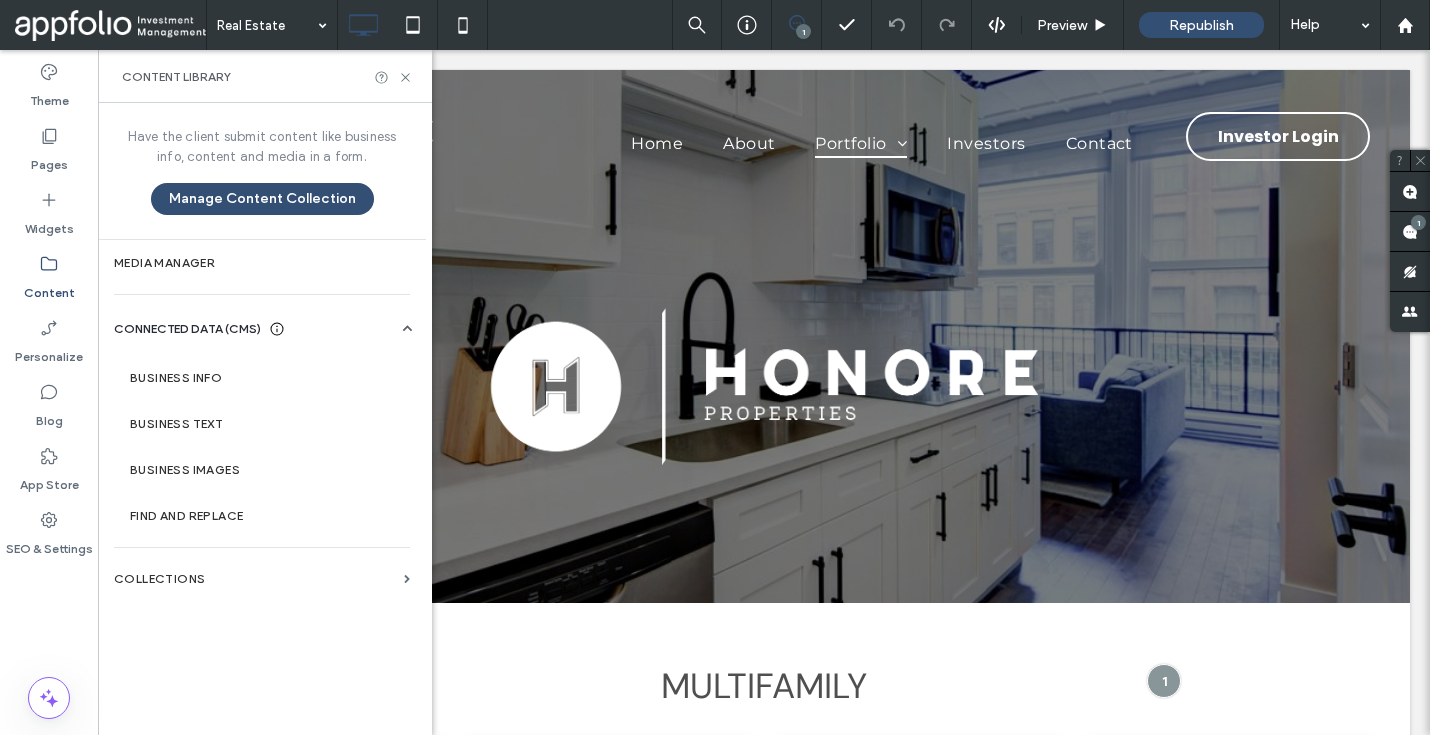 click on "Content" at bounding box center [49, 278] 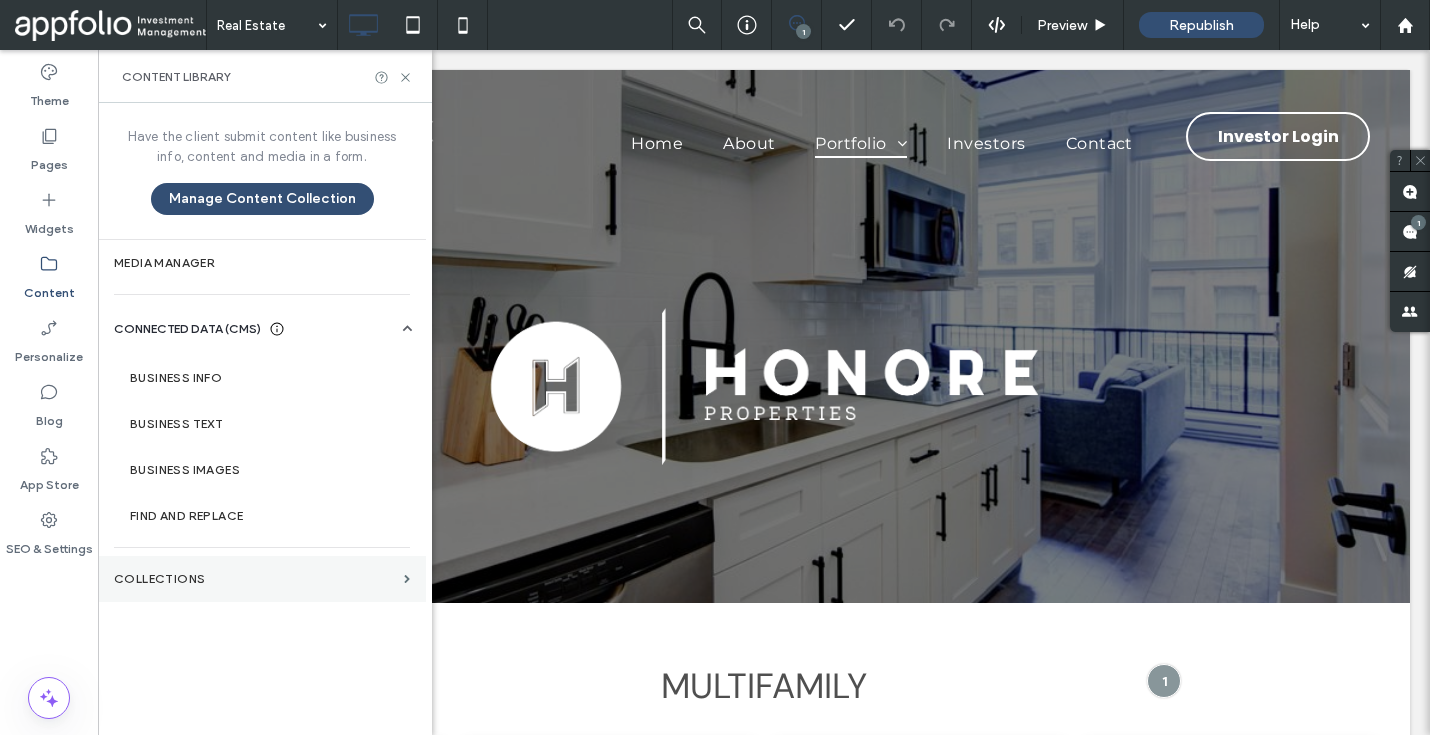 click on "Collections" at bounding box center (262, 579) 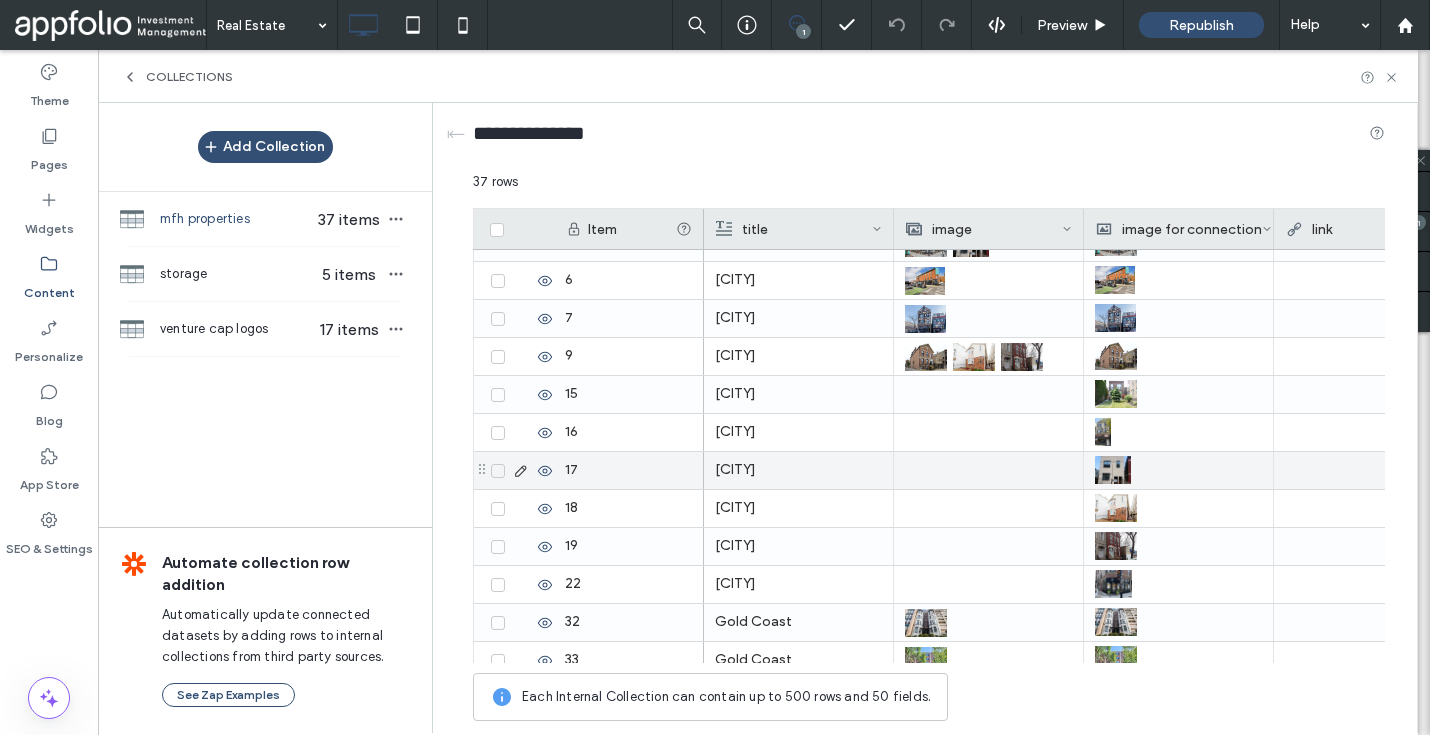 scroll, scrollTop: 1031, scrollLeft: 0, axis: vertical 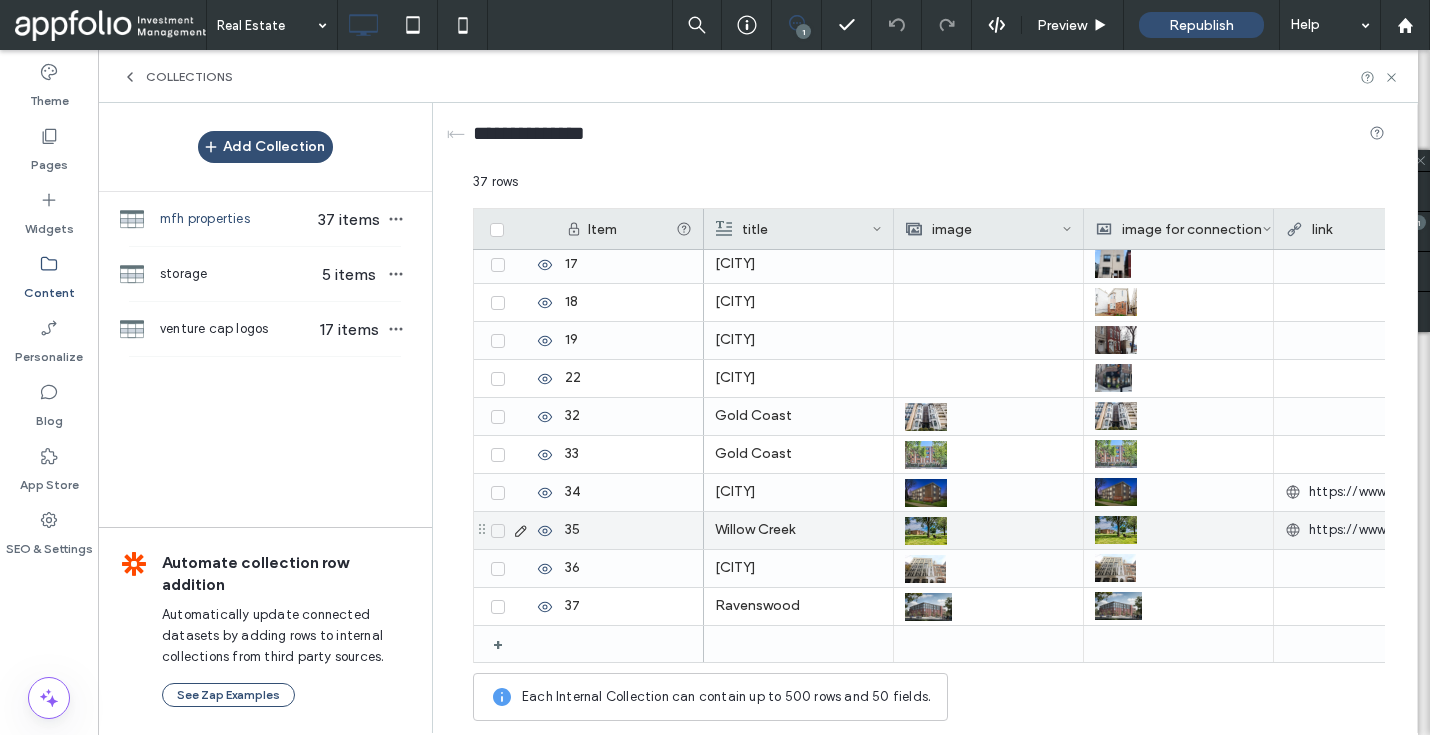 click on "Willow Creek" at bounding box center [798, 530] 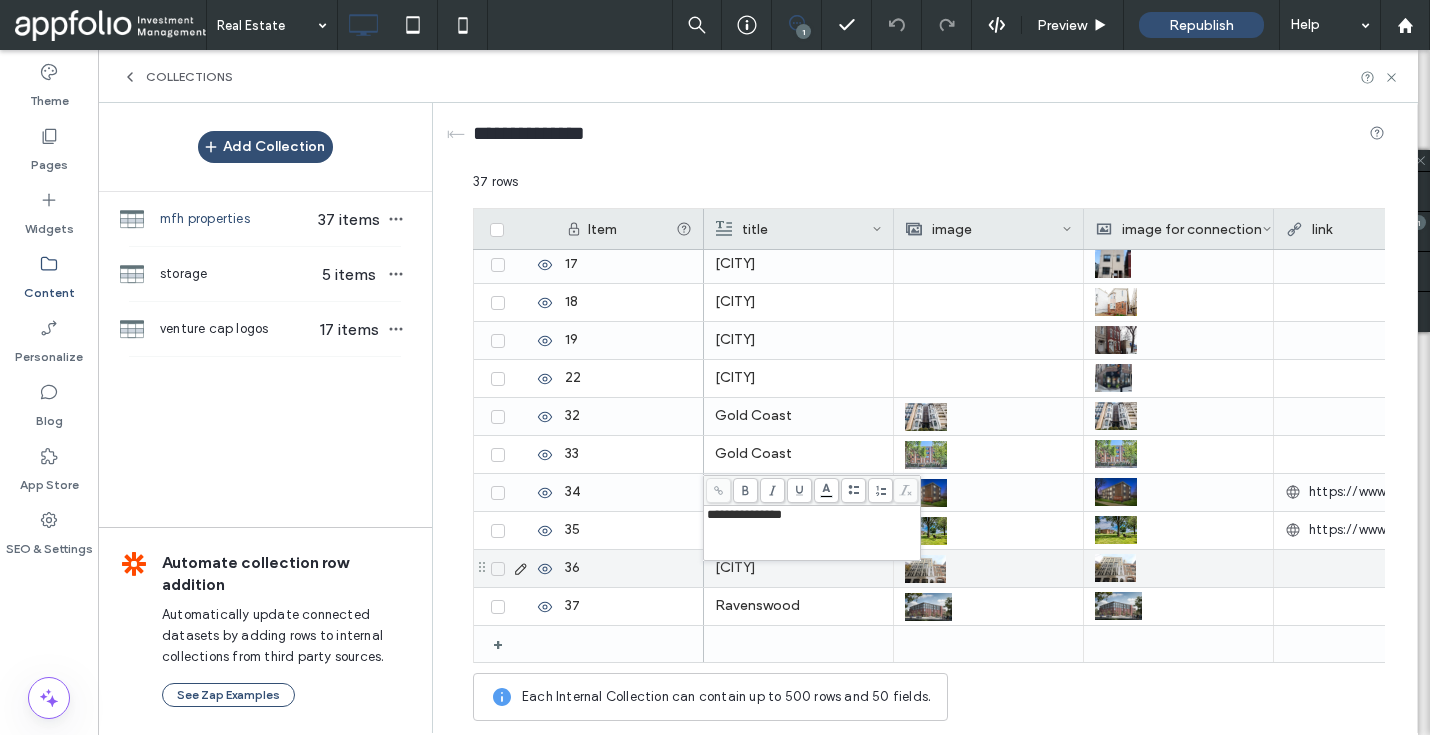 click on "Ravenswood" at bounding box center [798, 606] 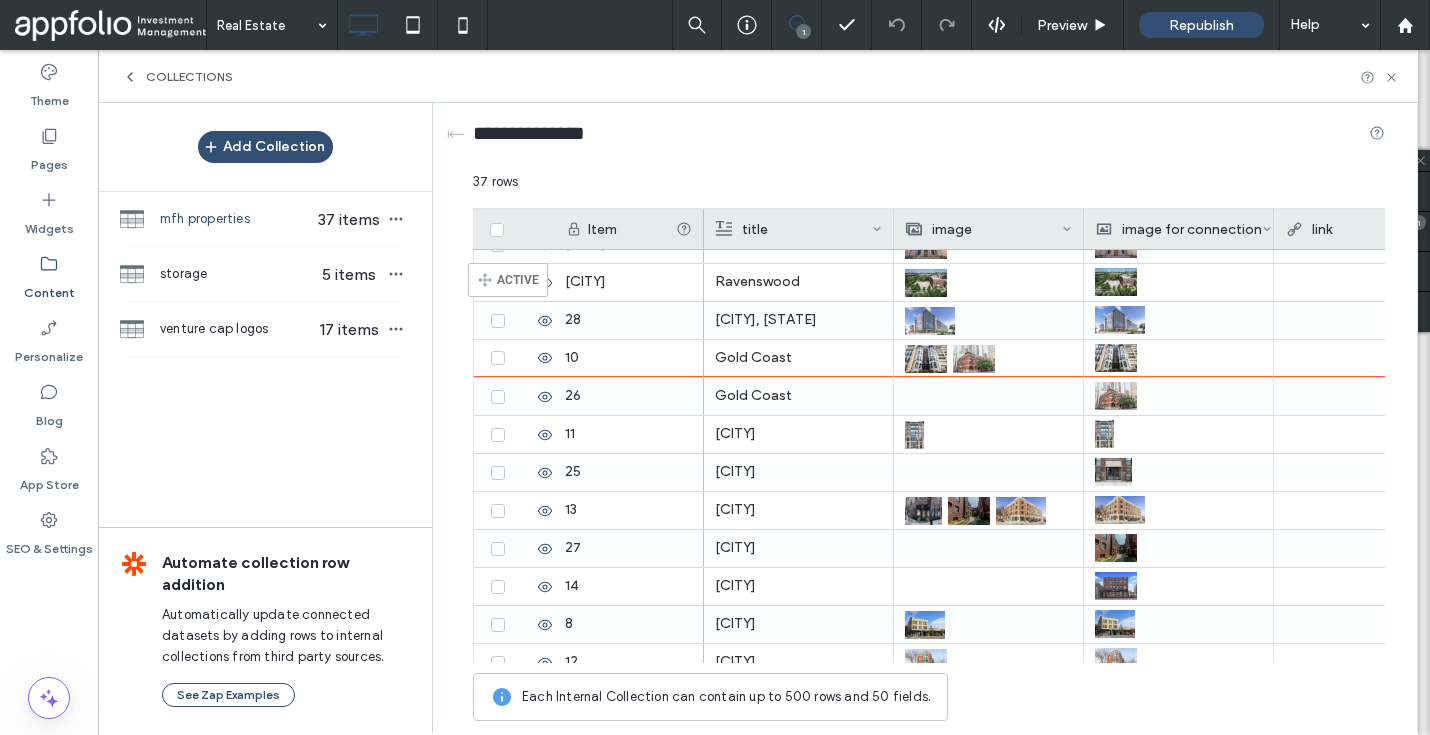 scroll, scrollTop: 0, scrollLeft: 0, axis: both 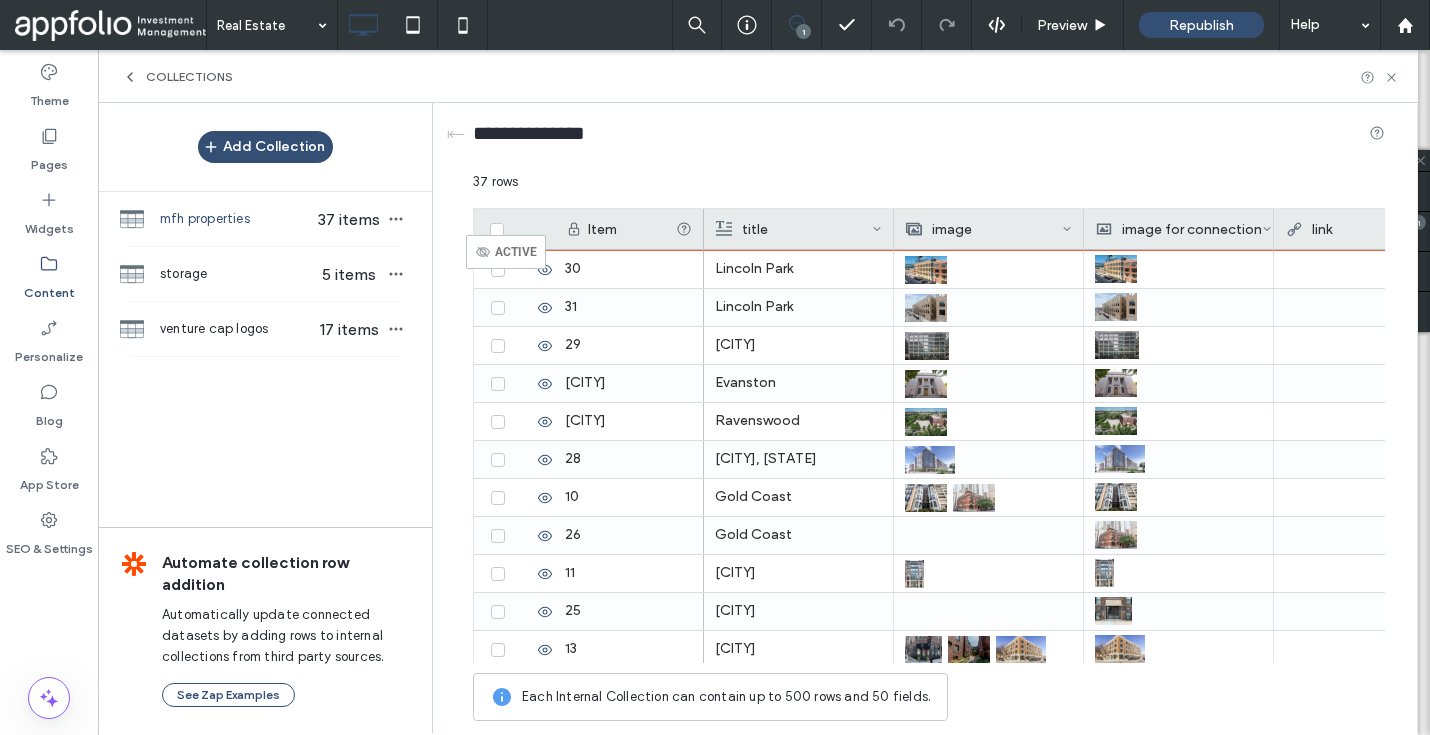 drag, startPoint x: 484, startPoint y: 527, endPoint x: 496, endPoint y: 245, distance: 282.25522 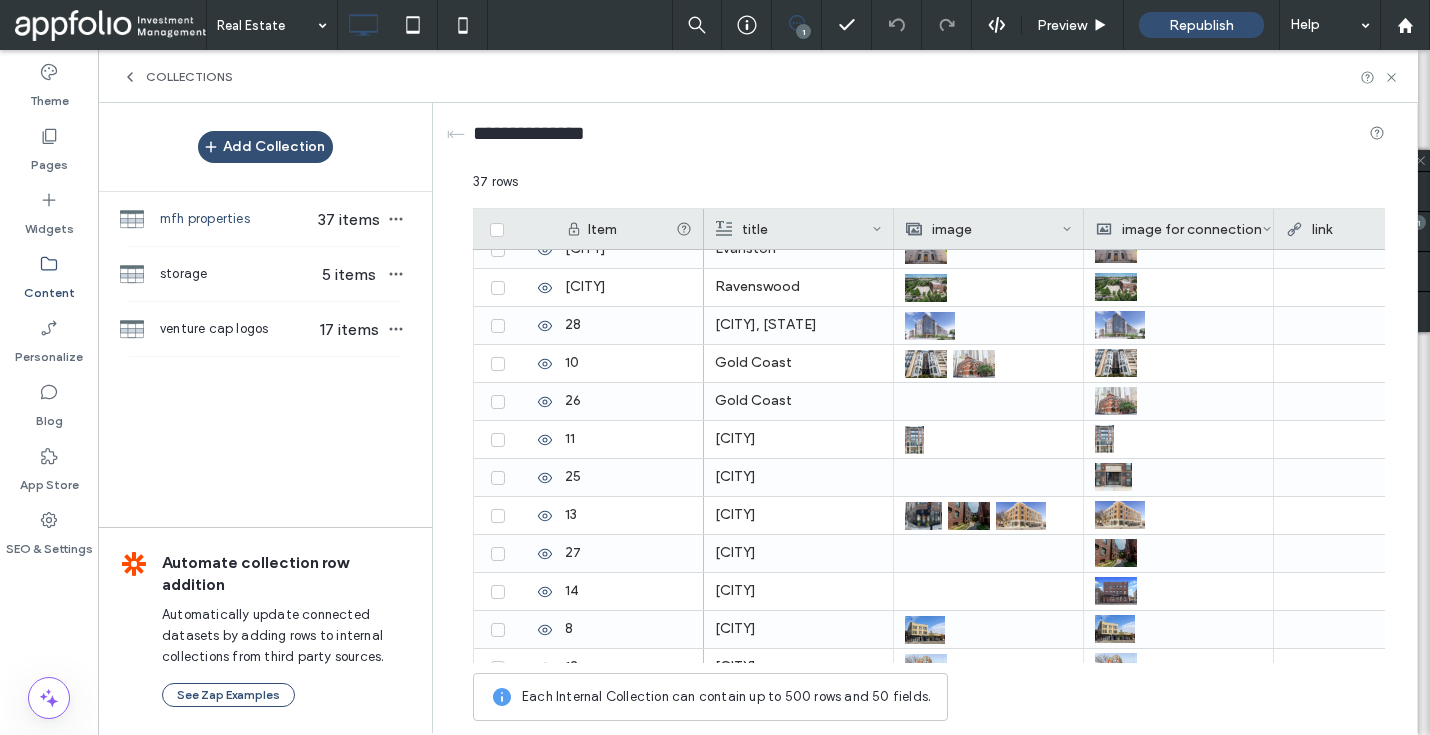 scroll, scrollTop: 0, scrollLeft: 0, axis: both 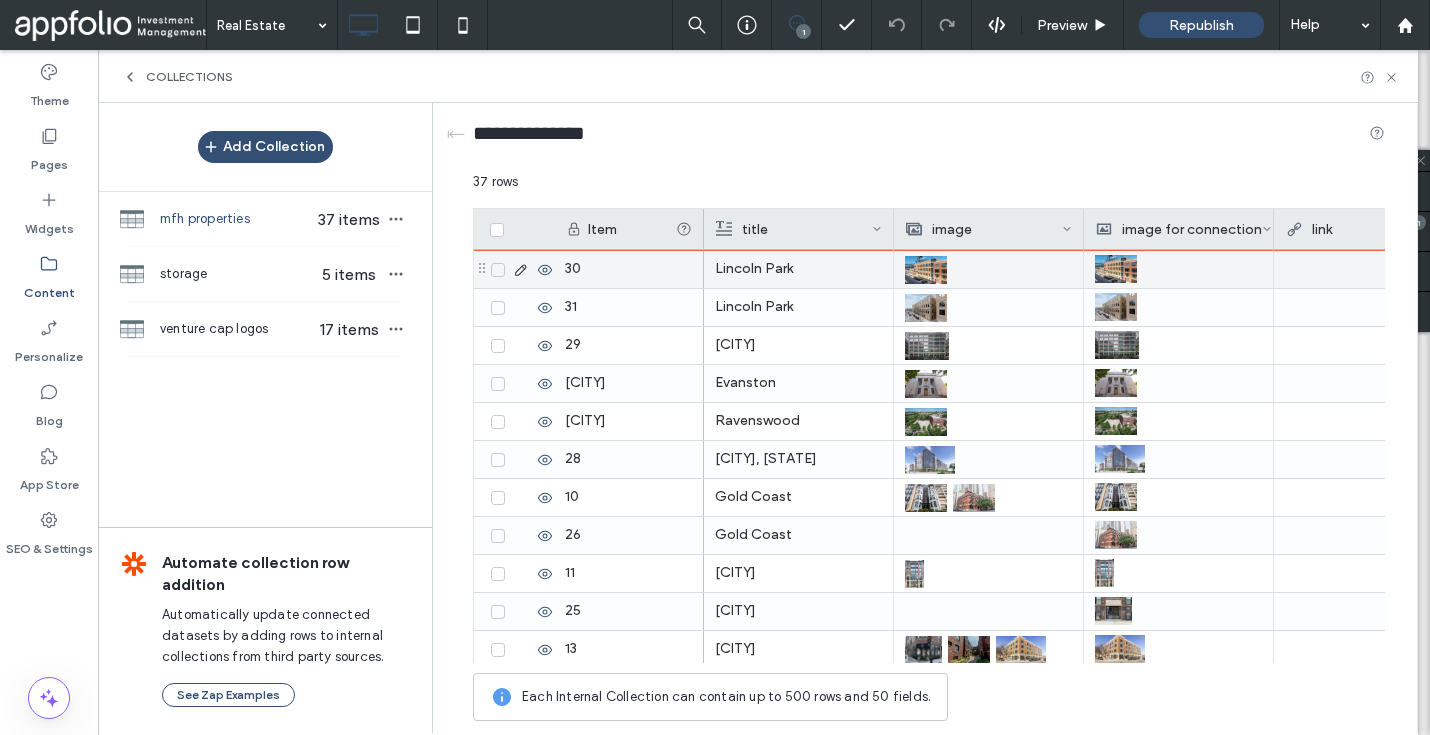 click at bounding box center [514, 269] 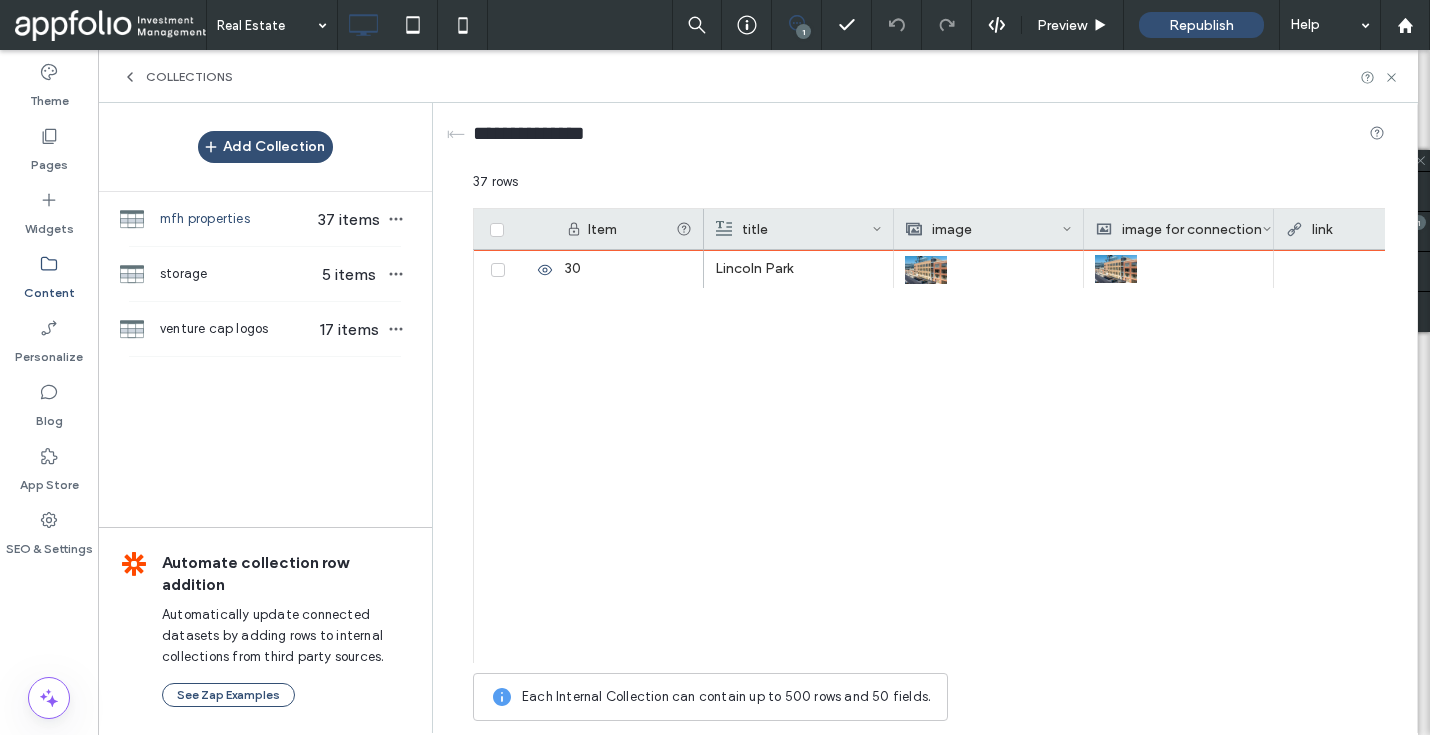 scroll, scrollTop: 1031, scrollLeft: 0, axis: vertical 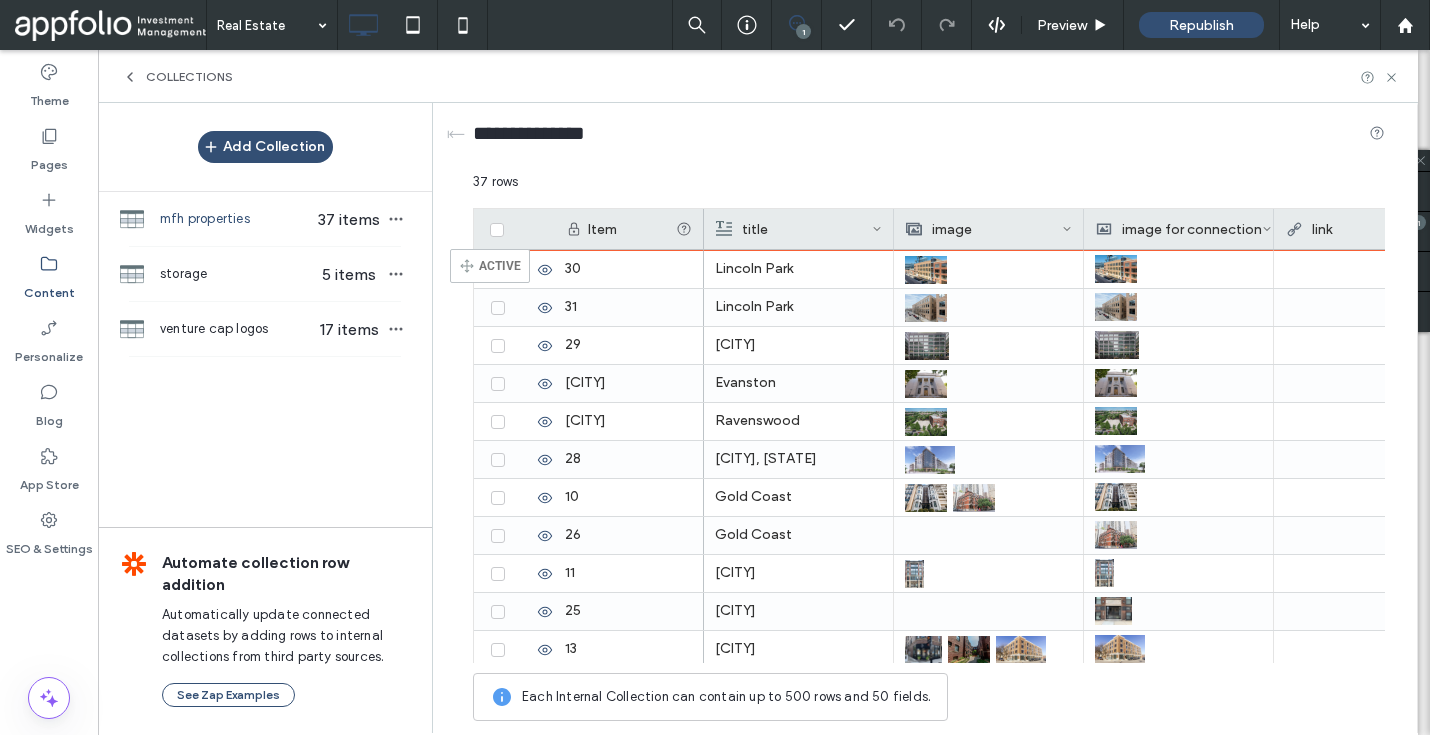 drag, startPoint x: 482, startPoint y: 529, endPoint x: 480, endPoint y: 258, distance: 271.0074 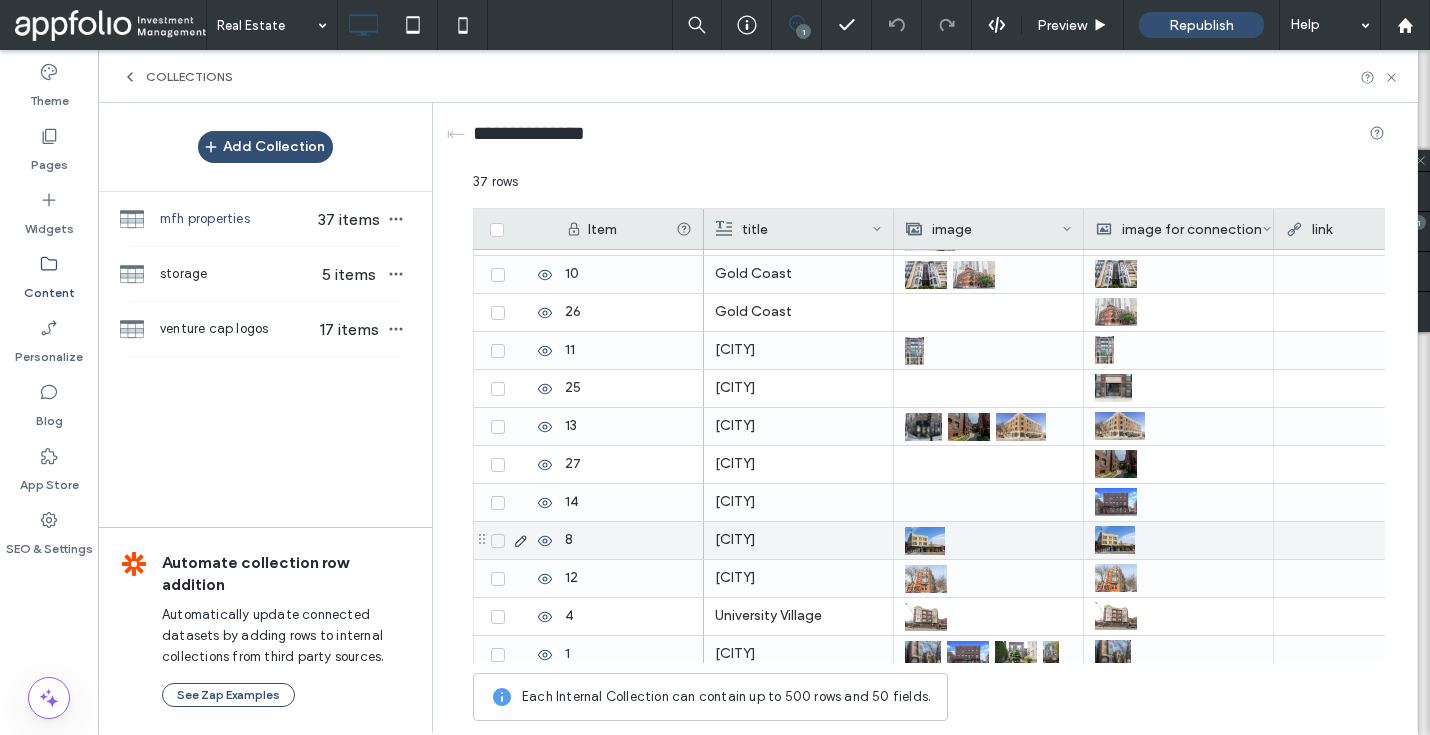 scroll, scrollTop: 192, scrollLeft: 0, axis: vertical 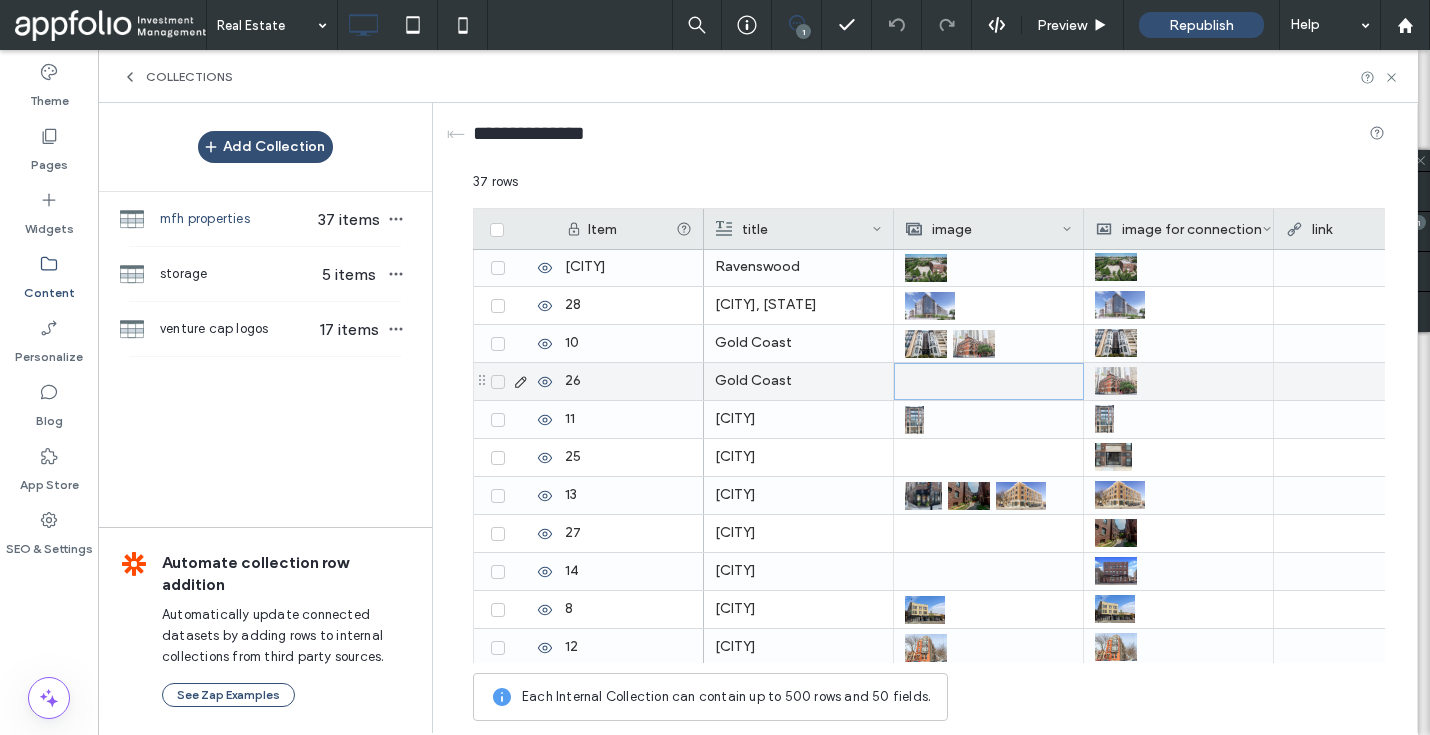 click at bounding box center (989, 381) 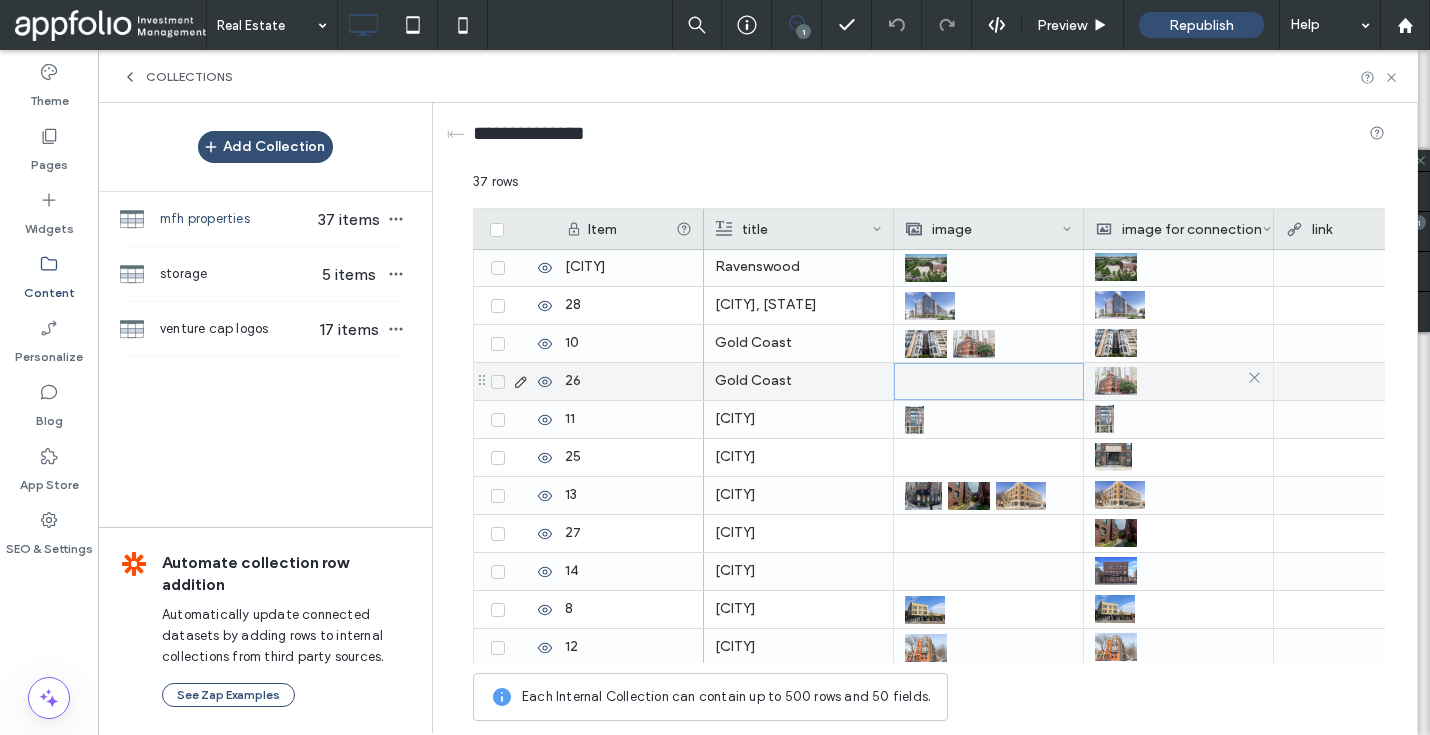 click at bounding box center (1116, 381) 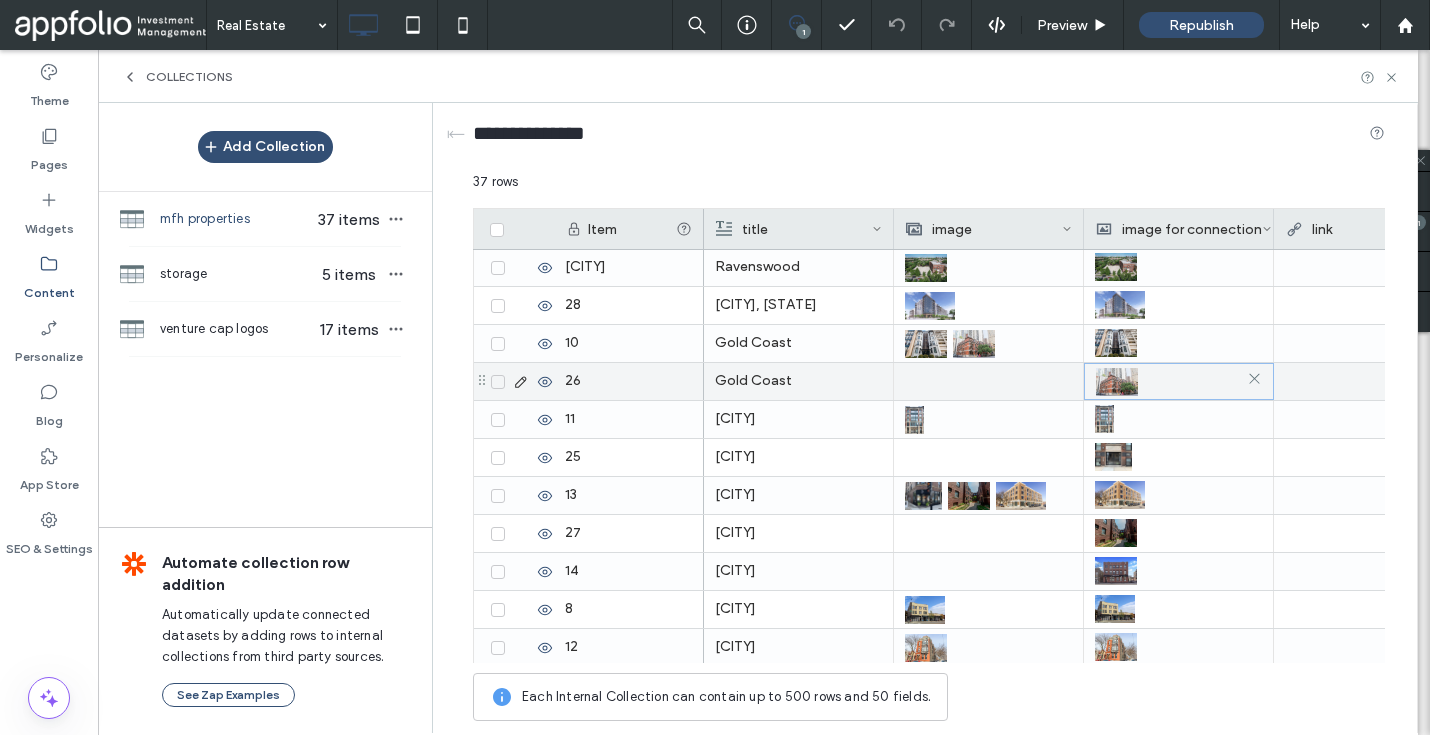 click at bounding box center [1117, 382] 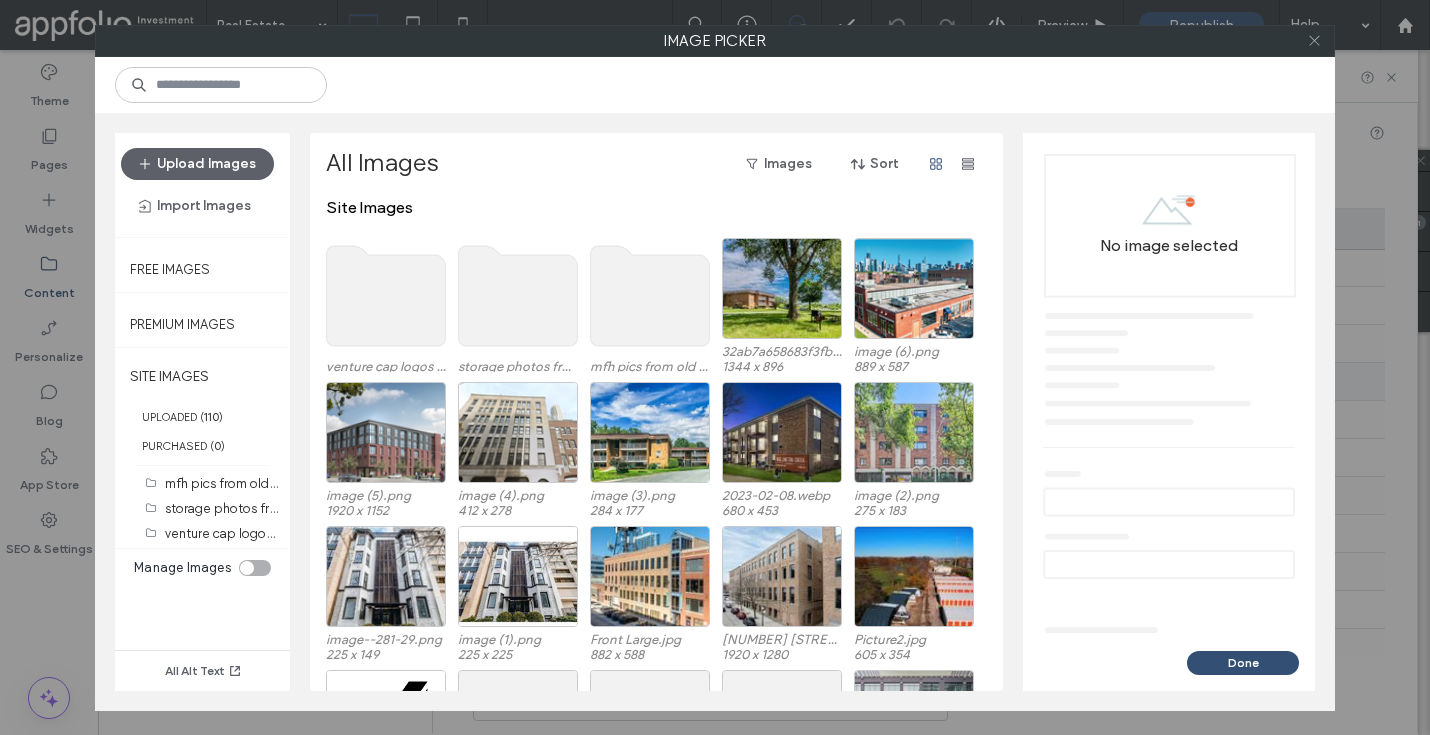 click 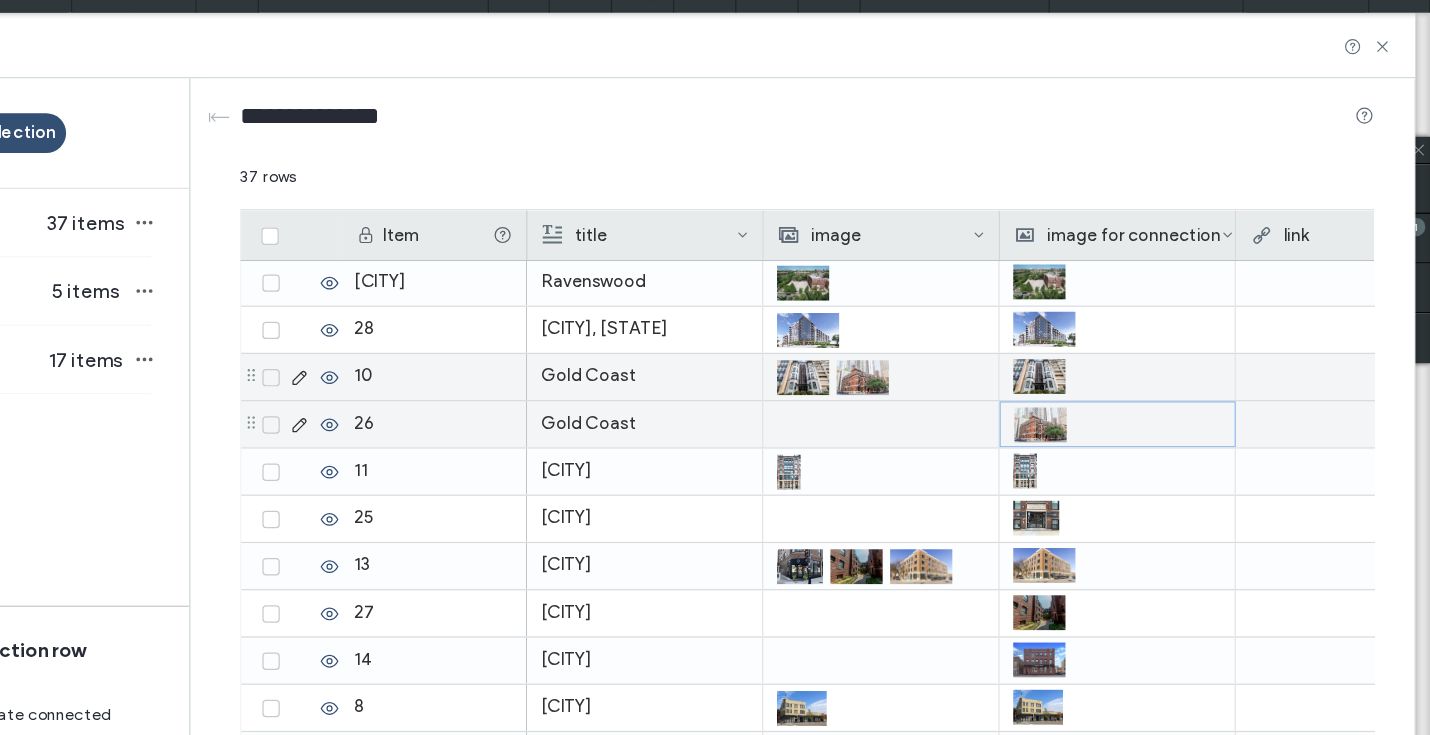 scroll, scrollTop: 0, scrollLeft: 0, axis: both 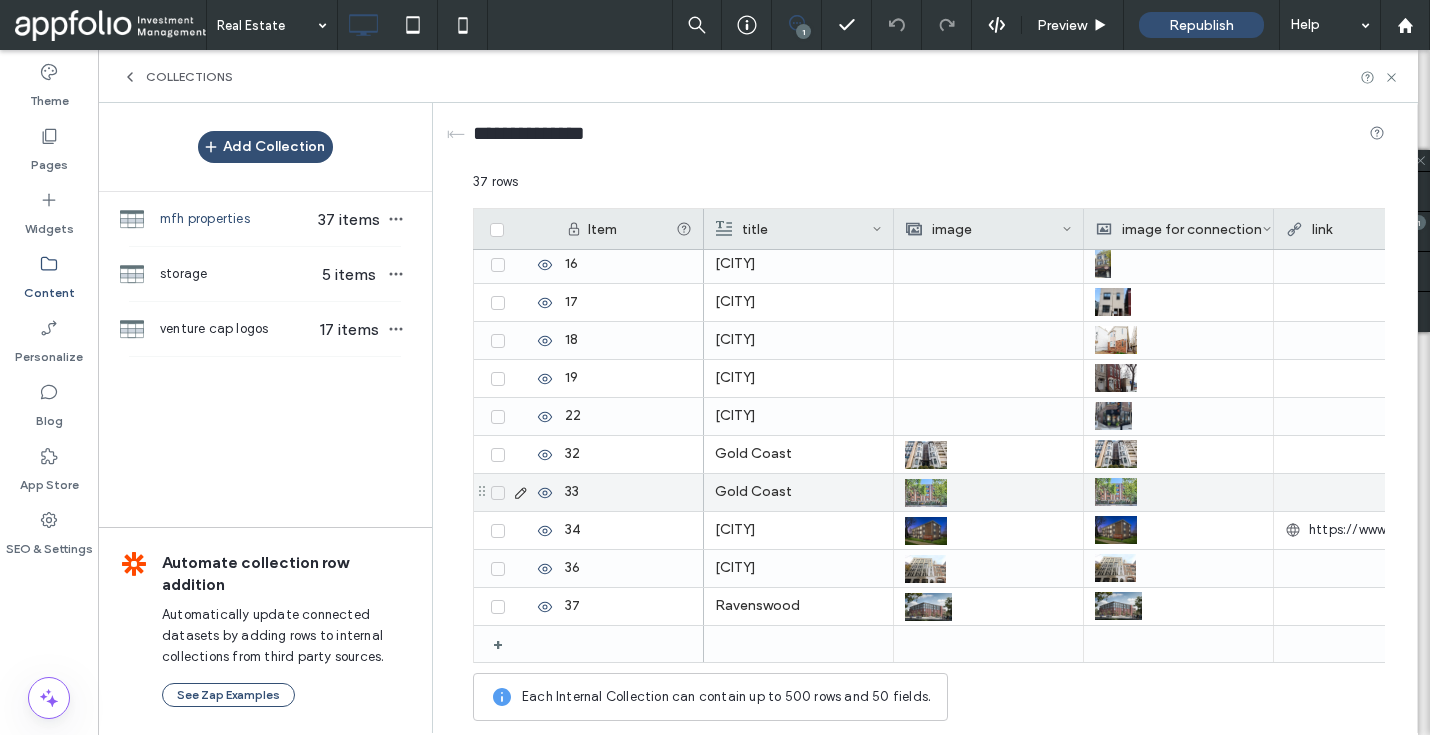 click on "Gold Coast" at bounding box center [798, 492] 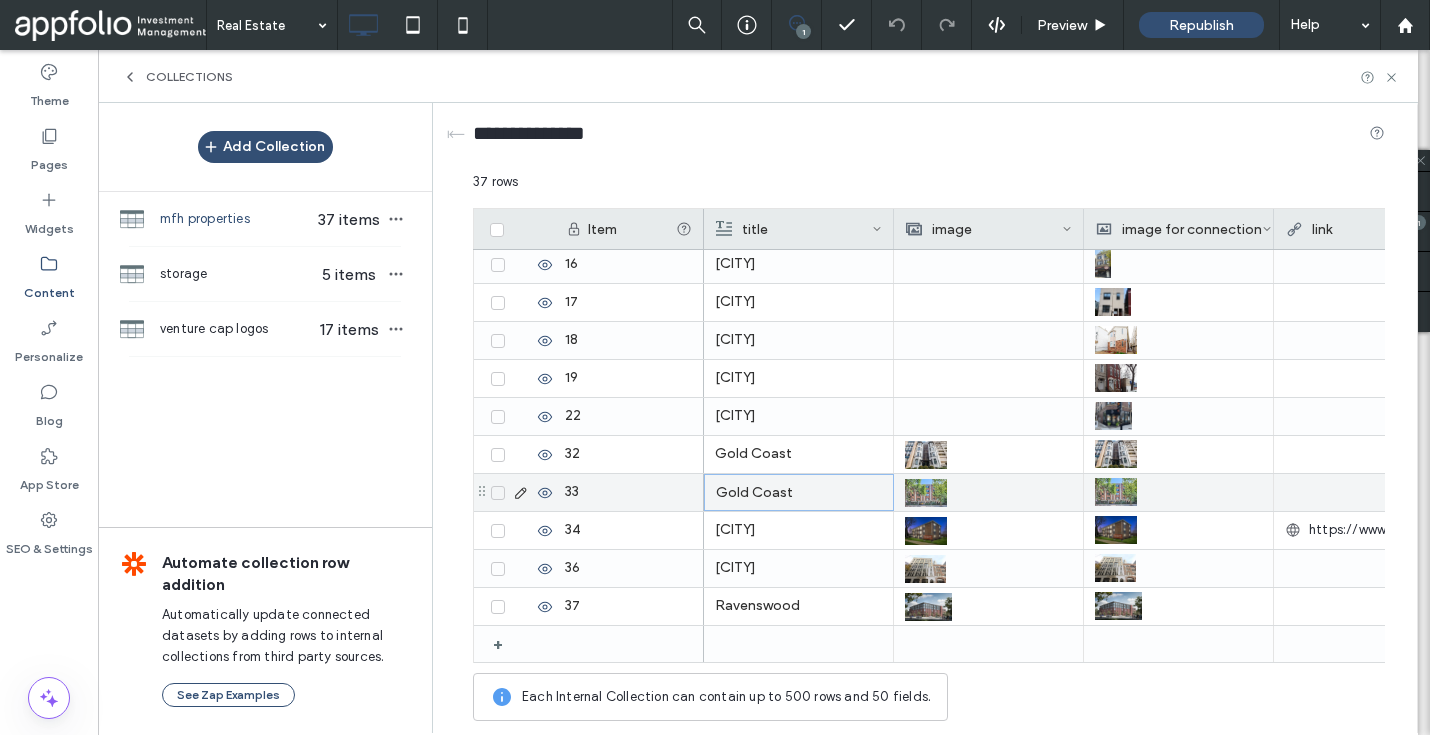 click at bounding box center [498, 493] 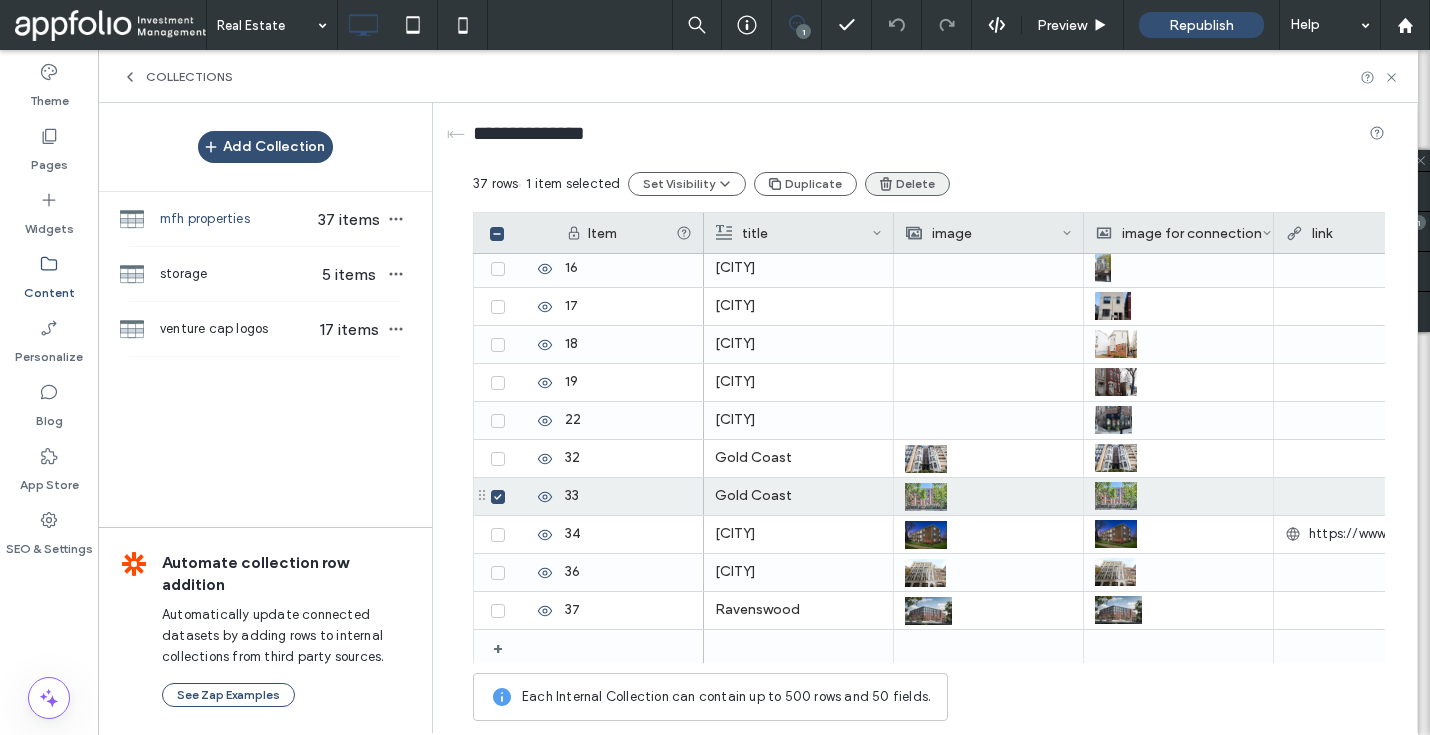 click 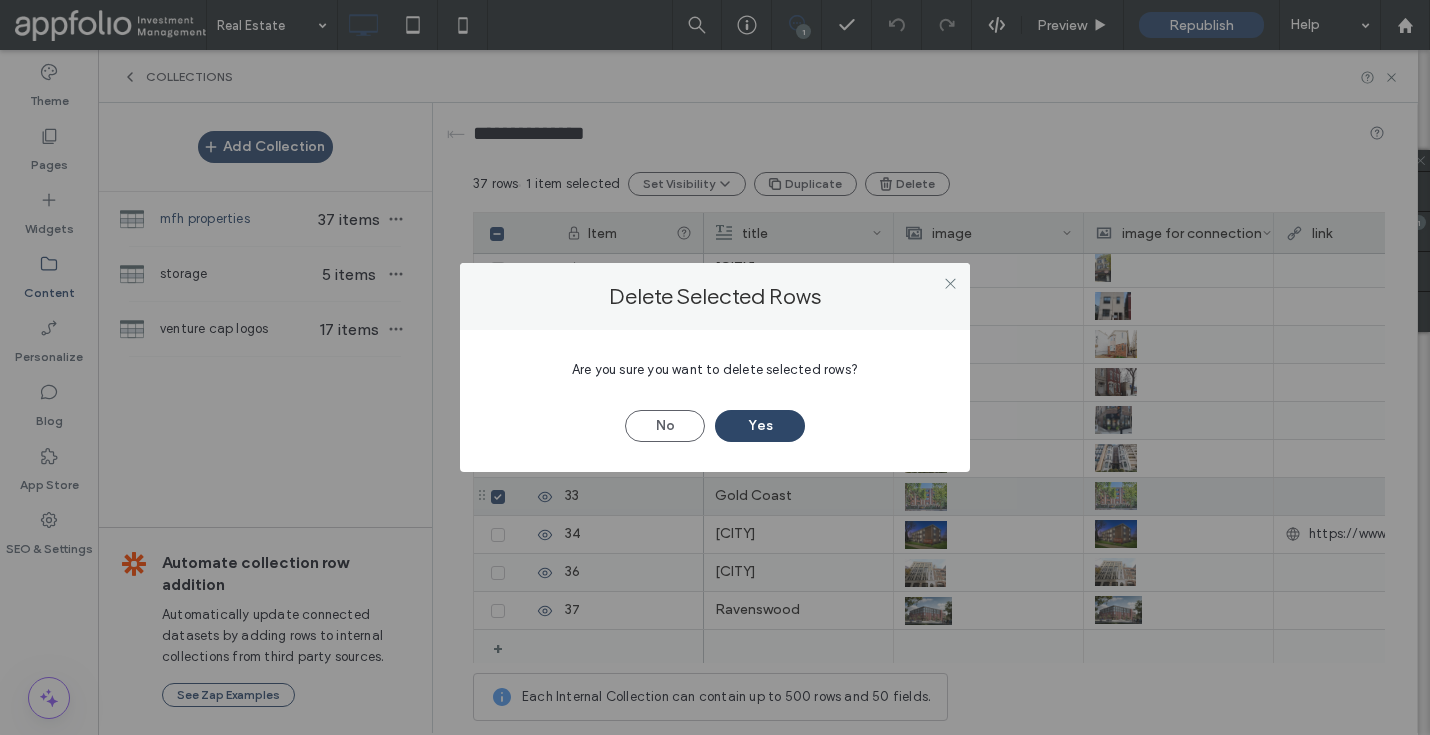 click on "Yes" at bounding box center [760, 426] 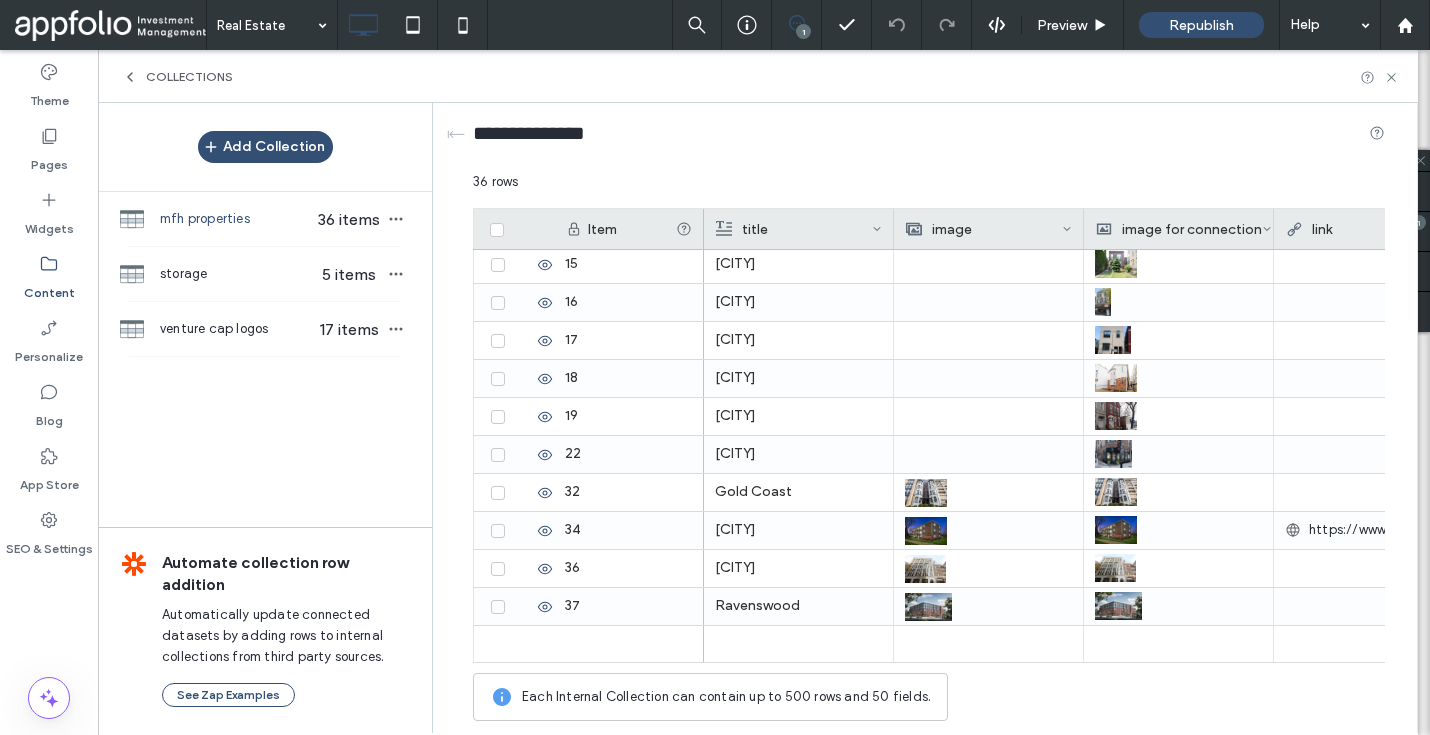 scroll, scrollTop: 993, scrollLeft: 0, axis: vertical 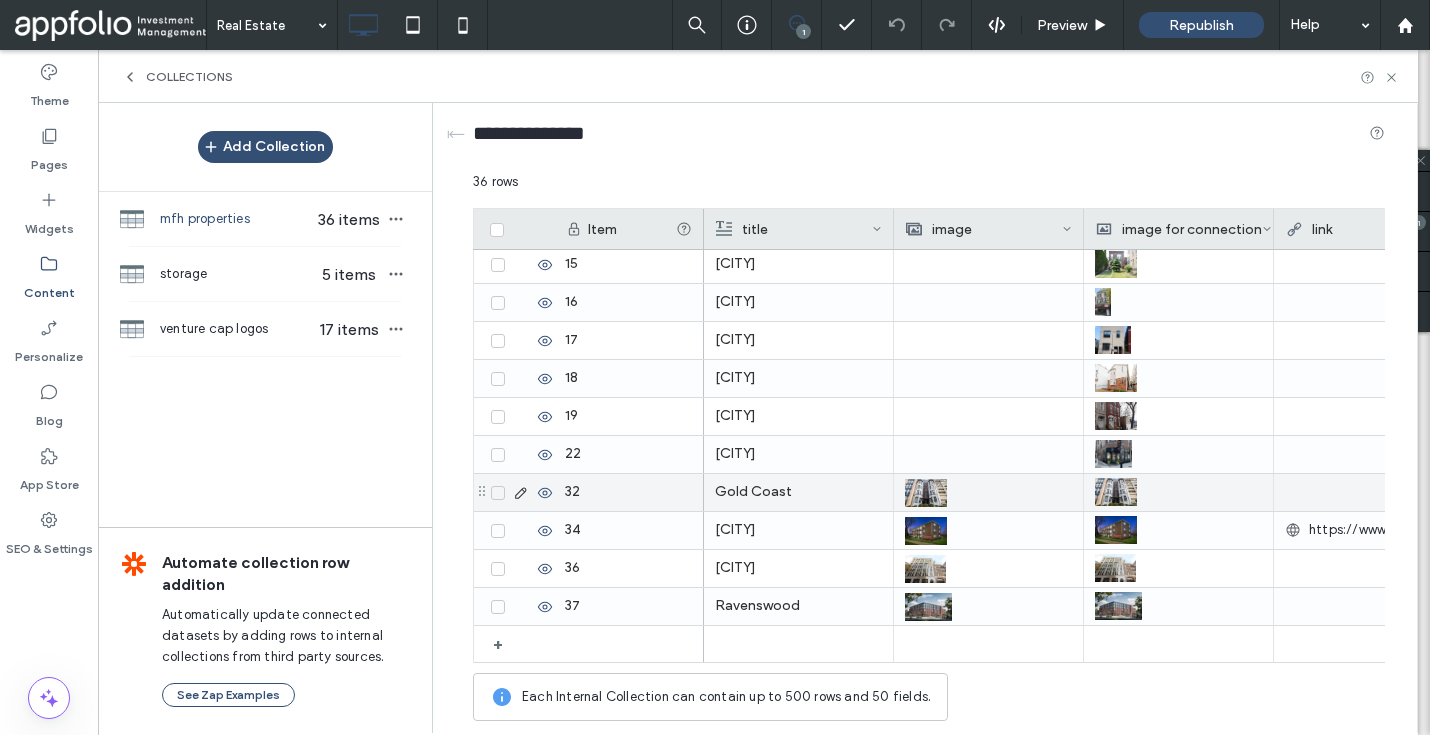click at bounding box center (926, 493) 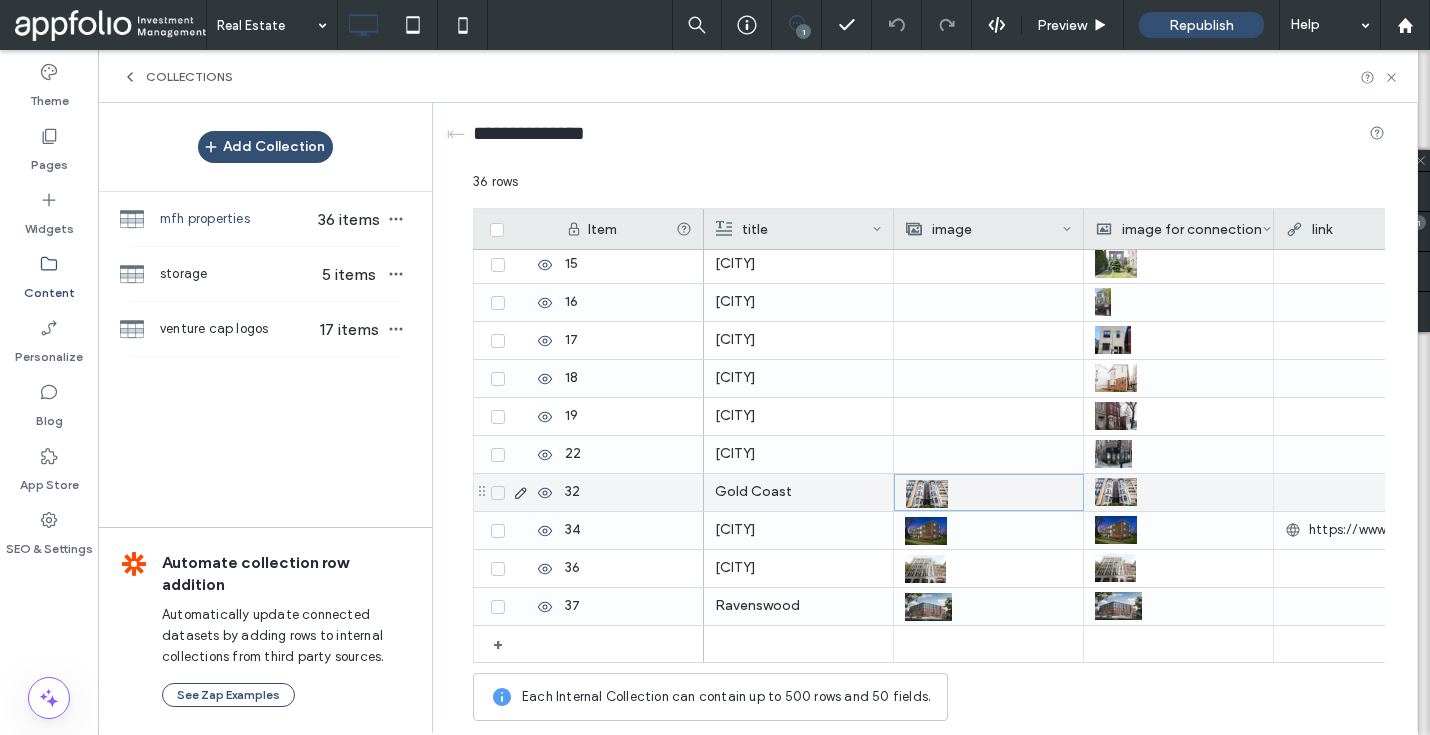 click at bounding box center (927, 494) 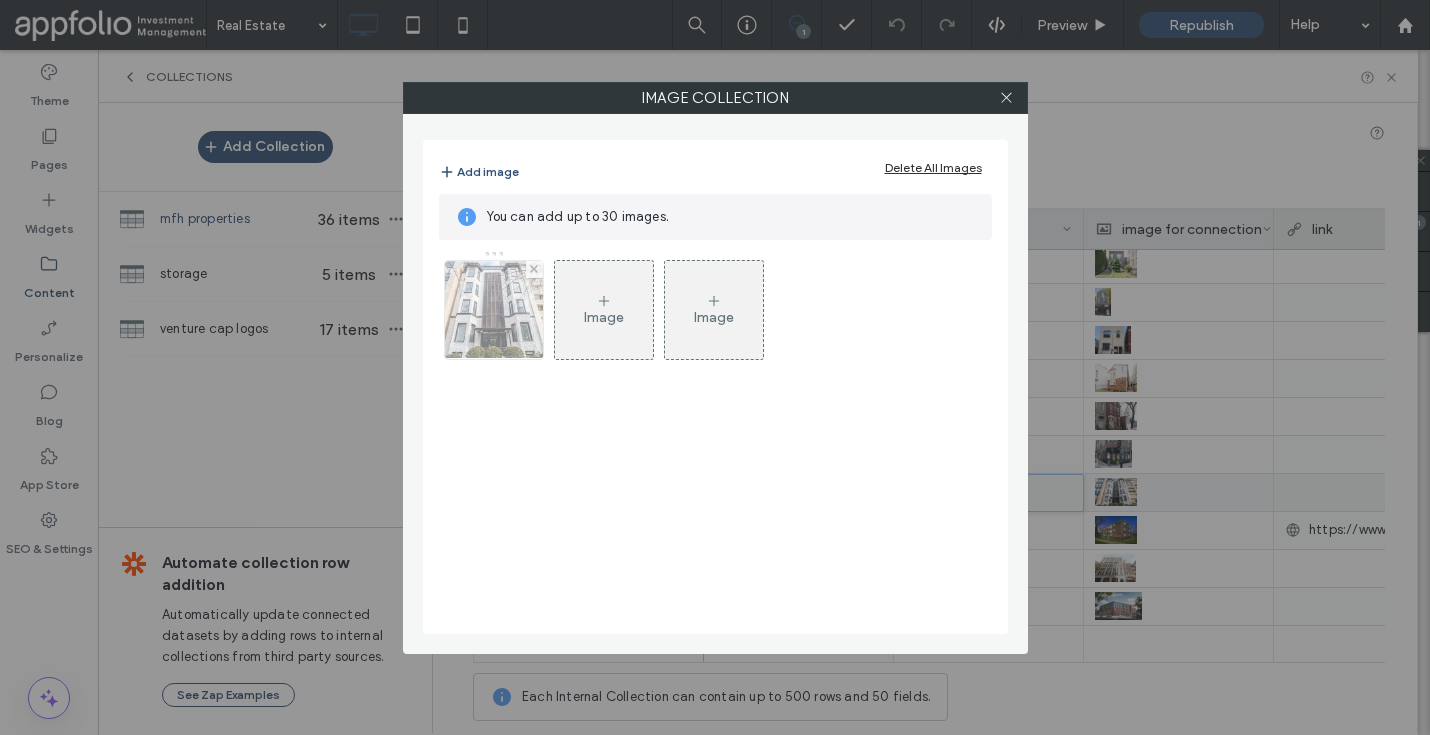 click at bounding box center (494, 310) 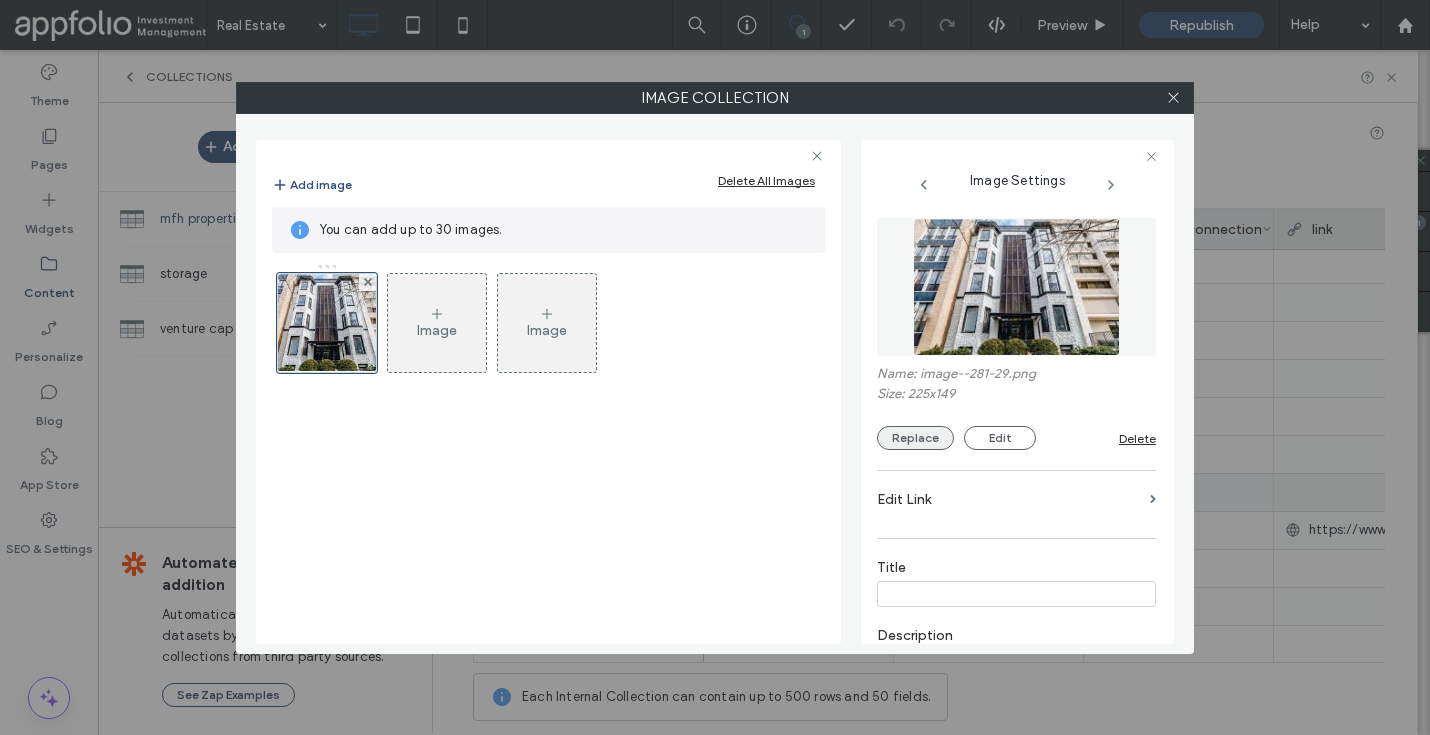 click on "Replace" at bounding box center [915, 438] 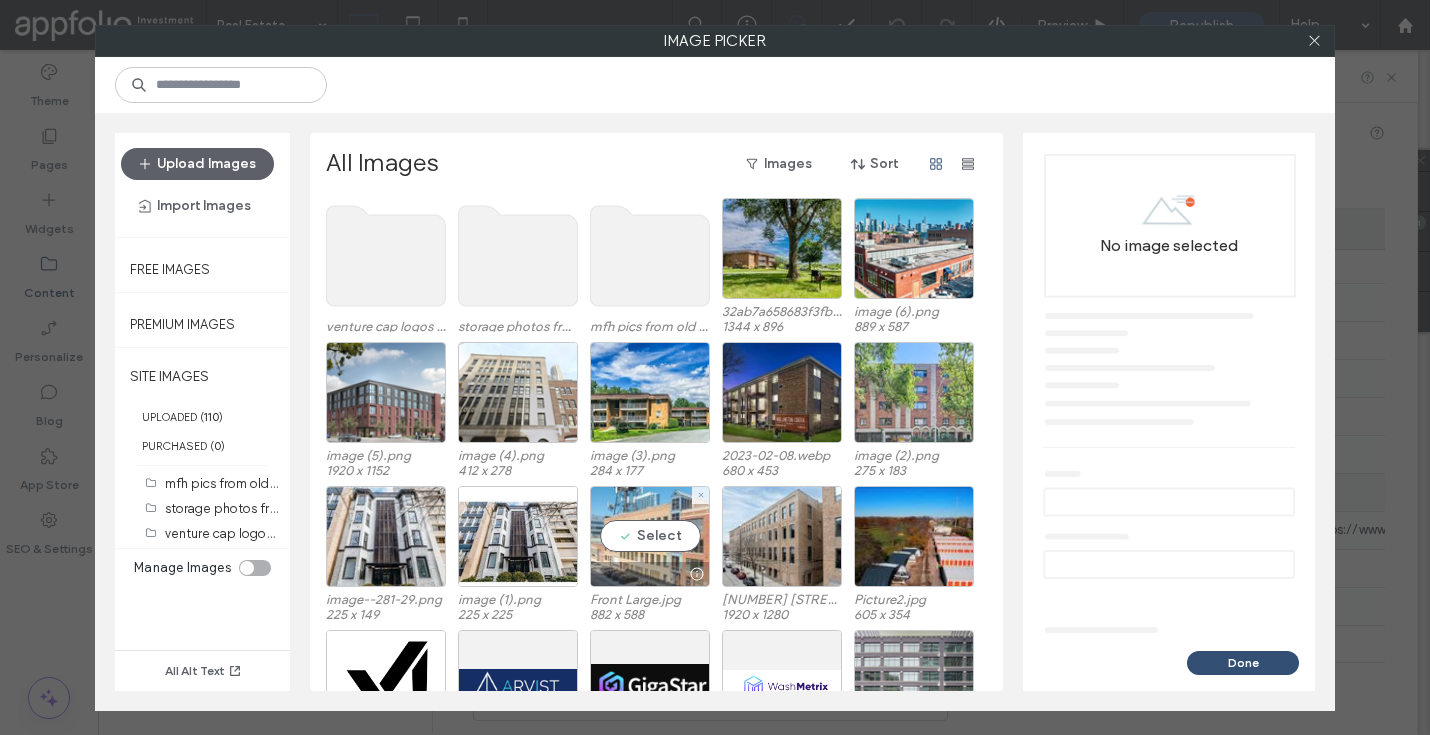 scroll, scrollTop: 42, scrollLeft: 0, axis: vertical 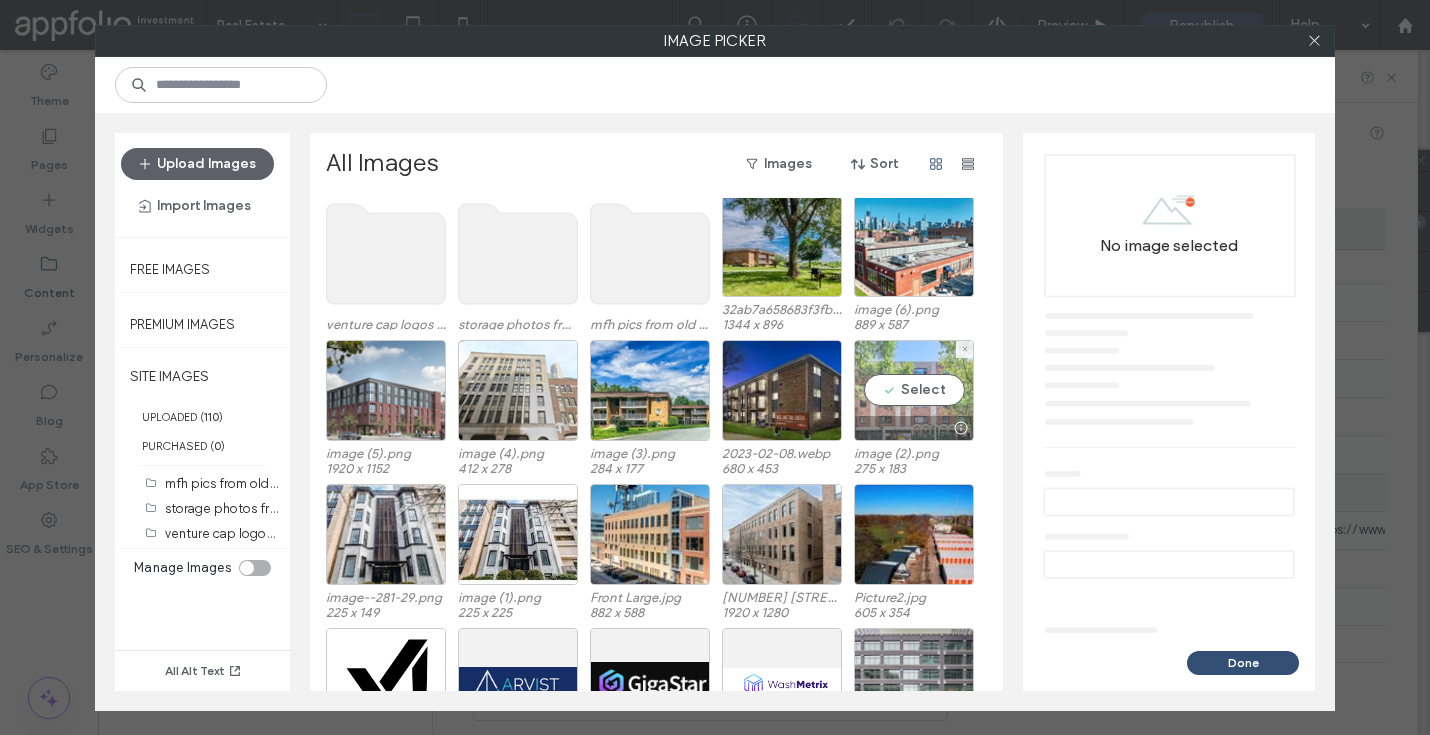 click at bounding box center [914, 428] 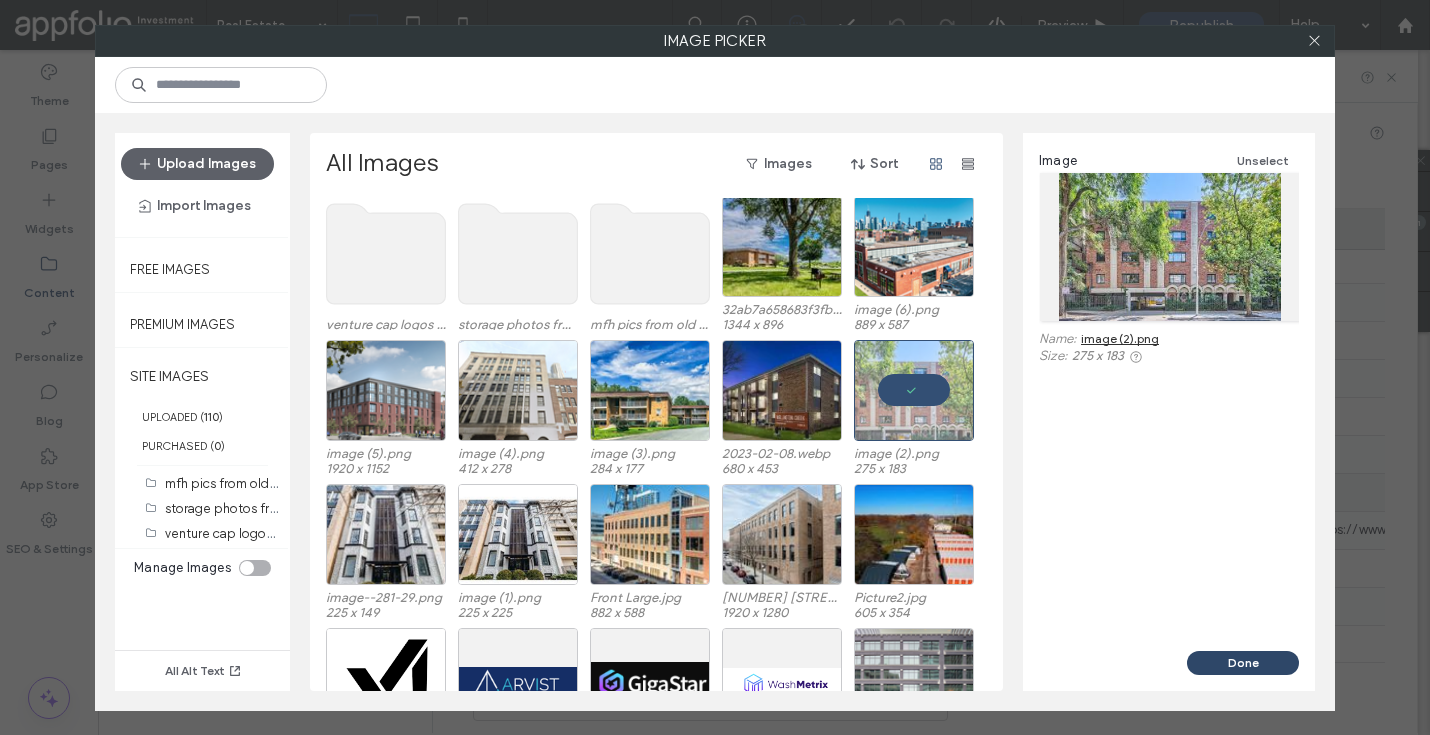 click on "Done" at bounding box center [1243, 663] 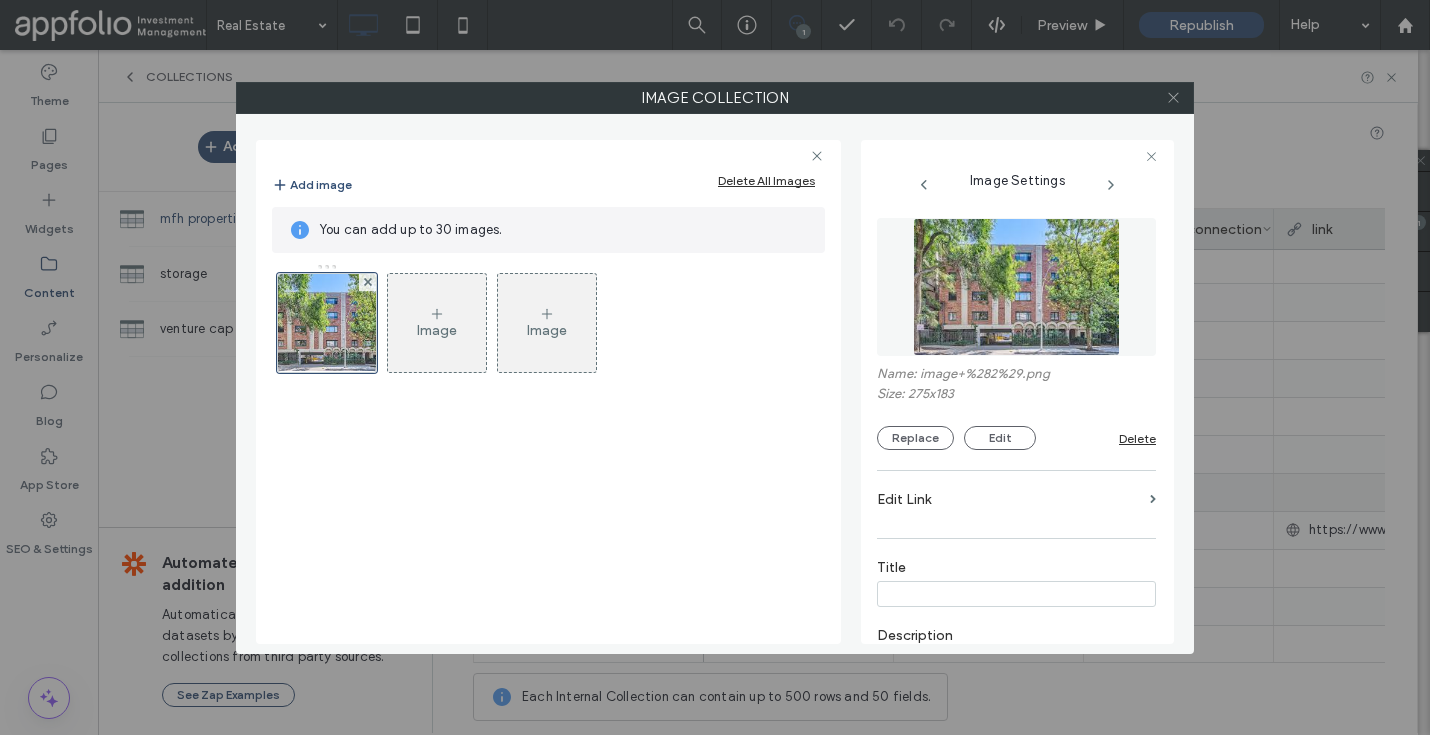click 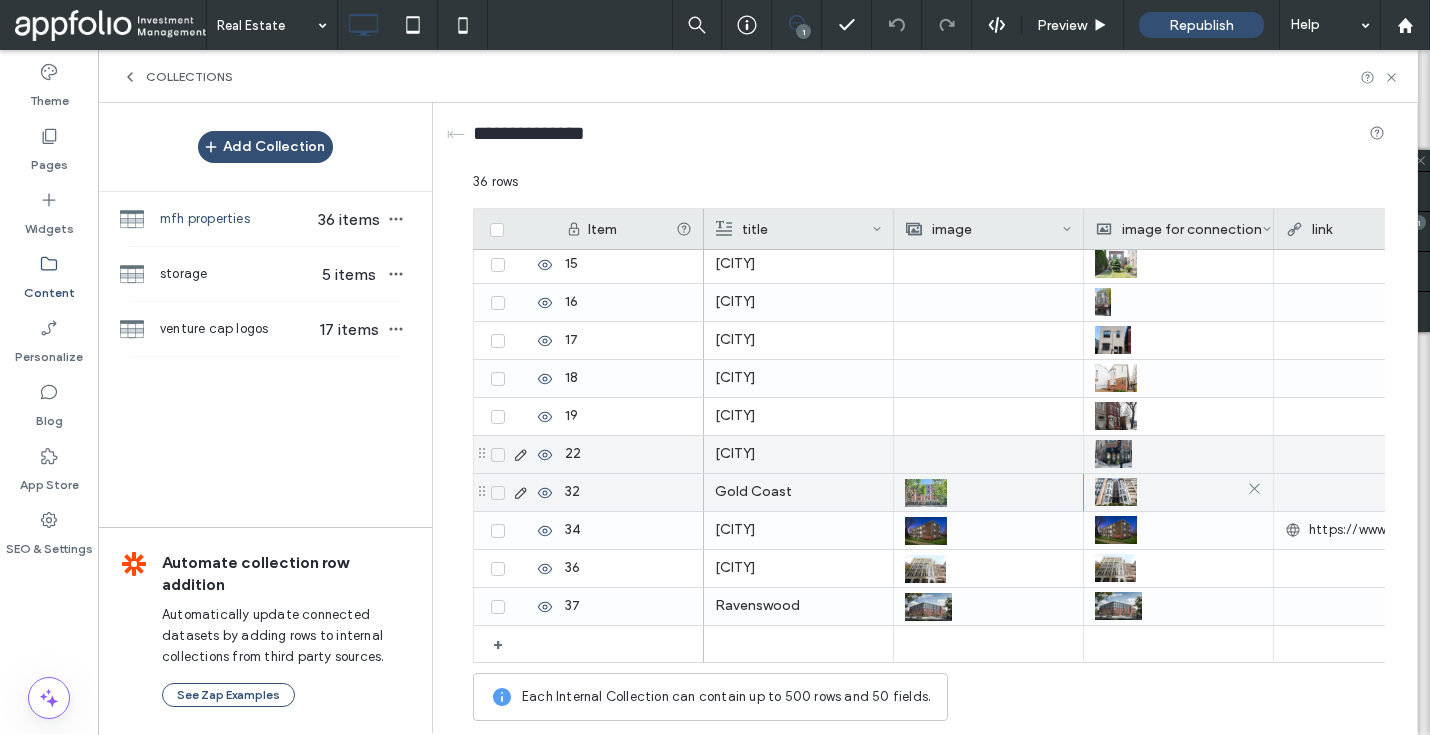 click at bounding box center (1116, 492) 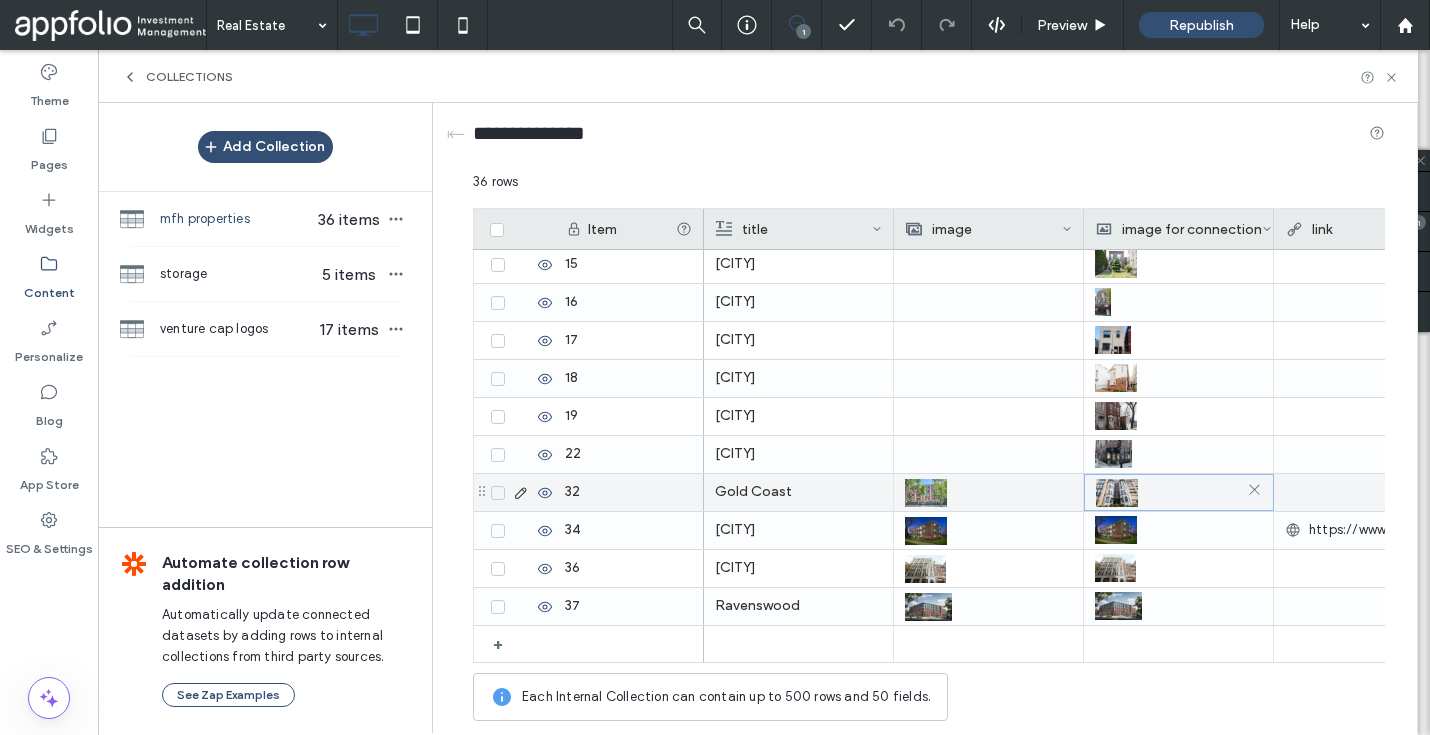 click at bounding box center [1117, 493] 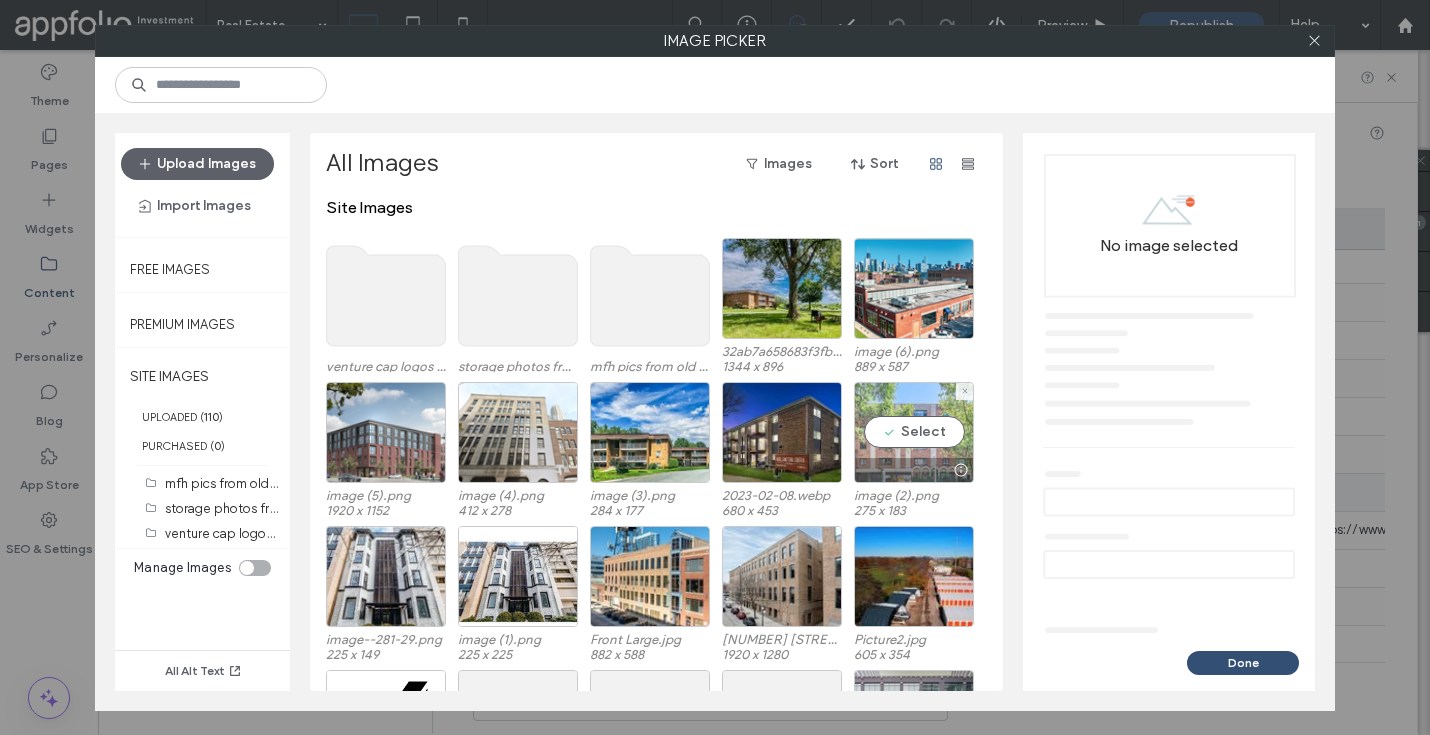 click on "Select" at bounding box center [914, 432] 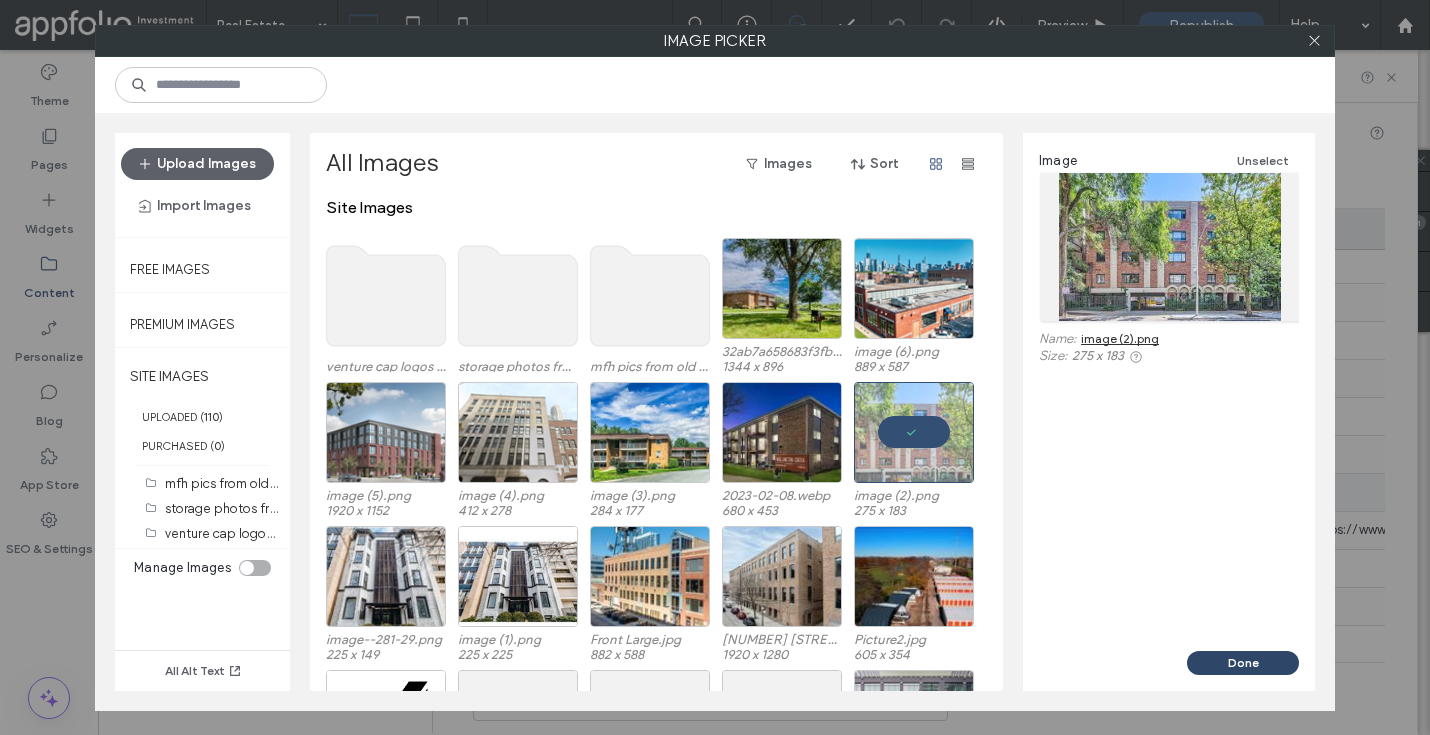 click on "Done" at bounding box center [1243, 663] 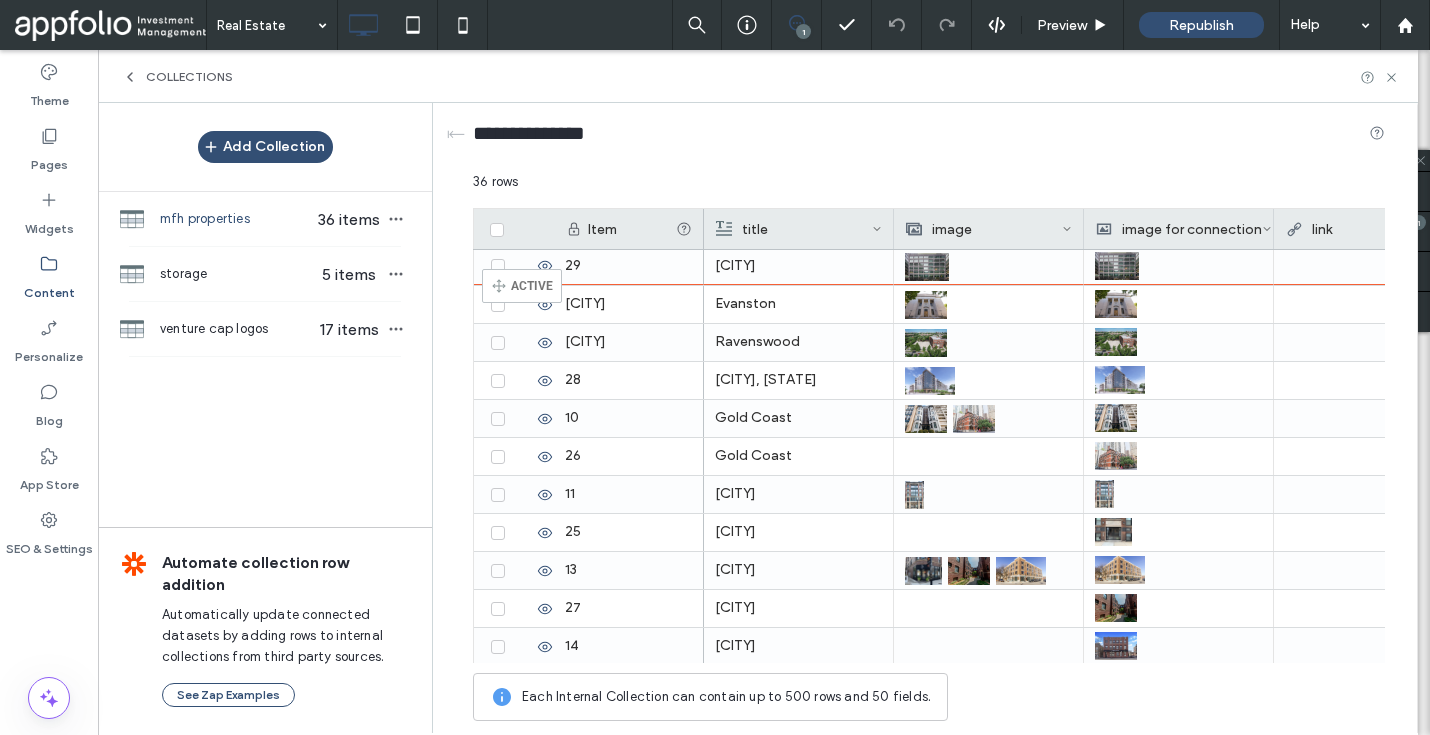 scroll, scrollTop: 0, scrollLeft: 0, axis: both 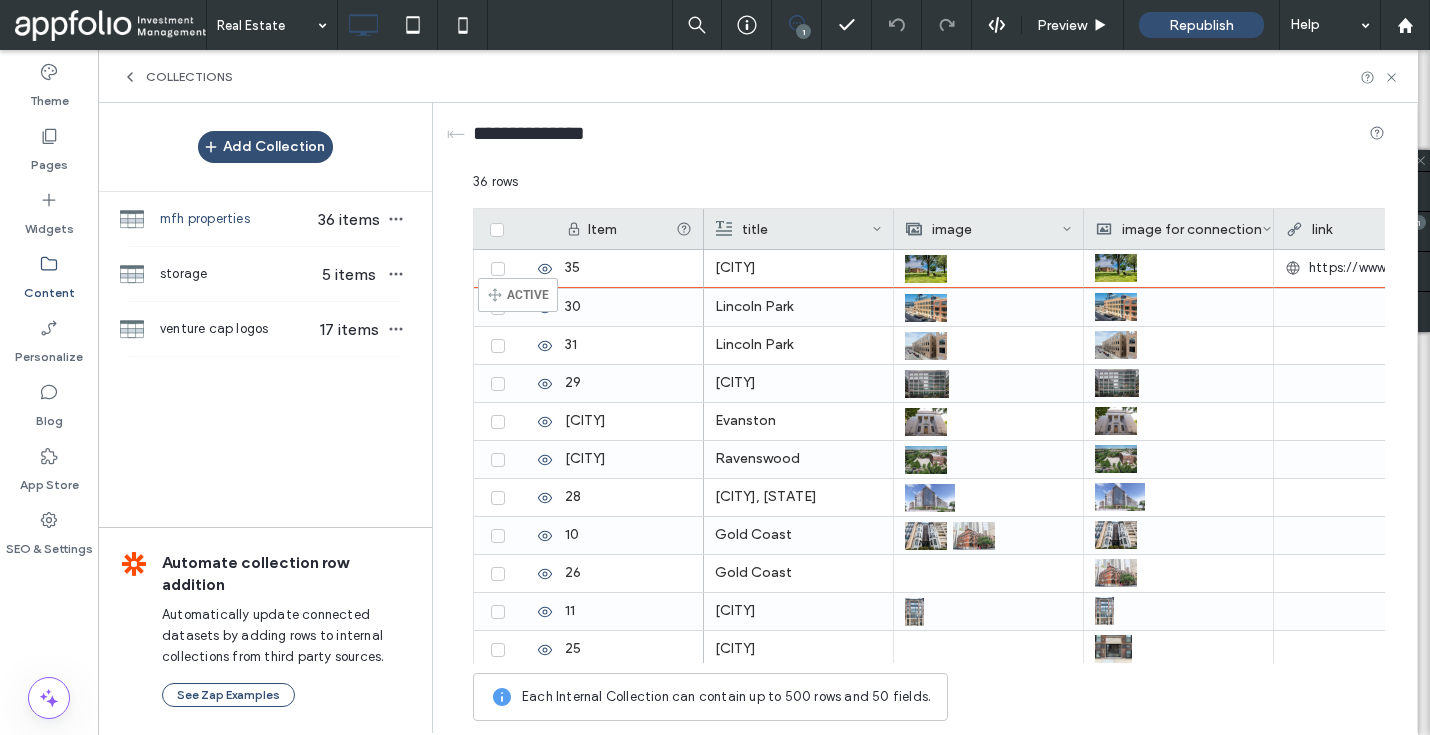 drag, startPoint x: 486, startPoint y: 493, endPoint x: 508, endPoint y: 287, distance: 207.17143 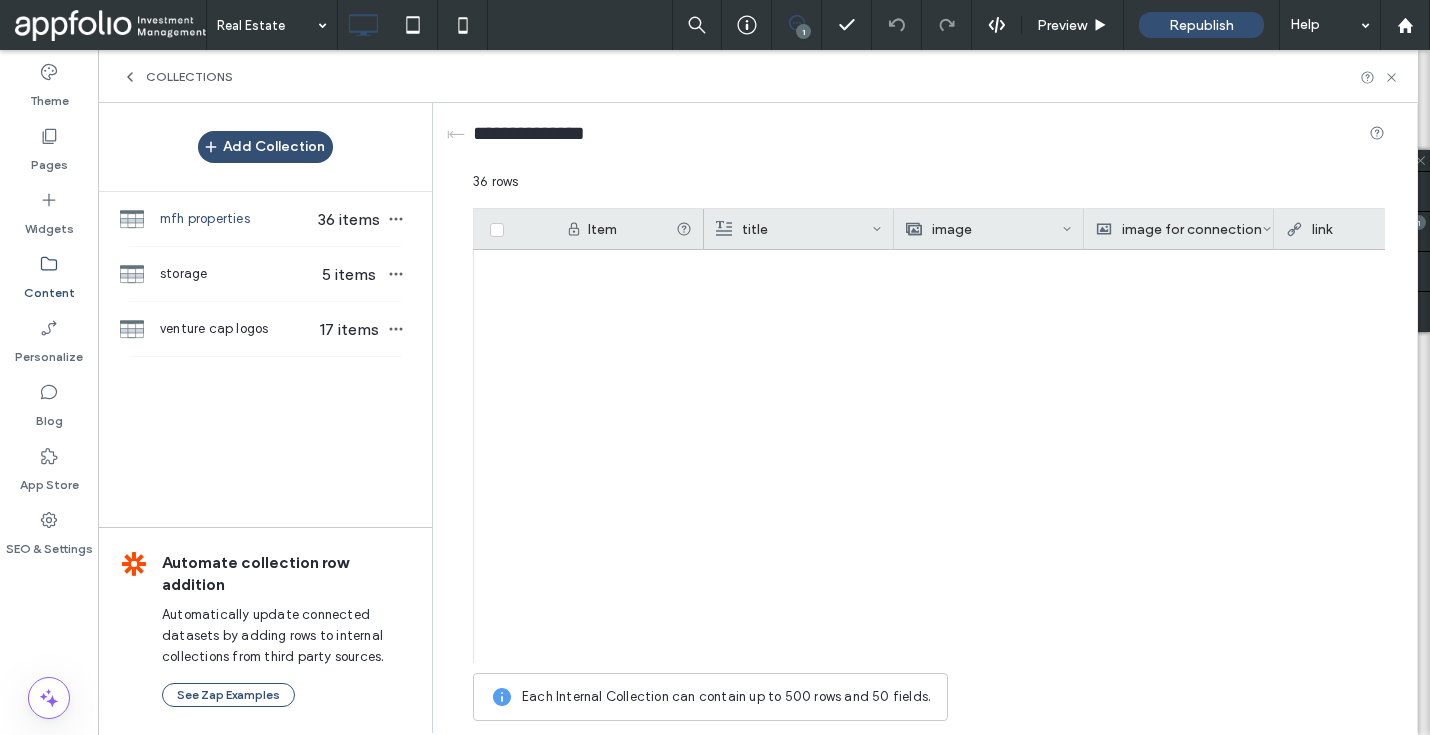 scroll, scrollTop: 993, scrollLeft: 0, axis: vertical 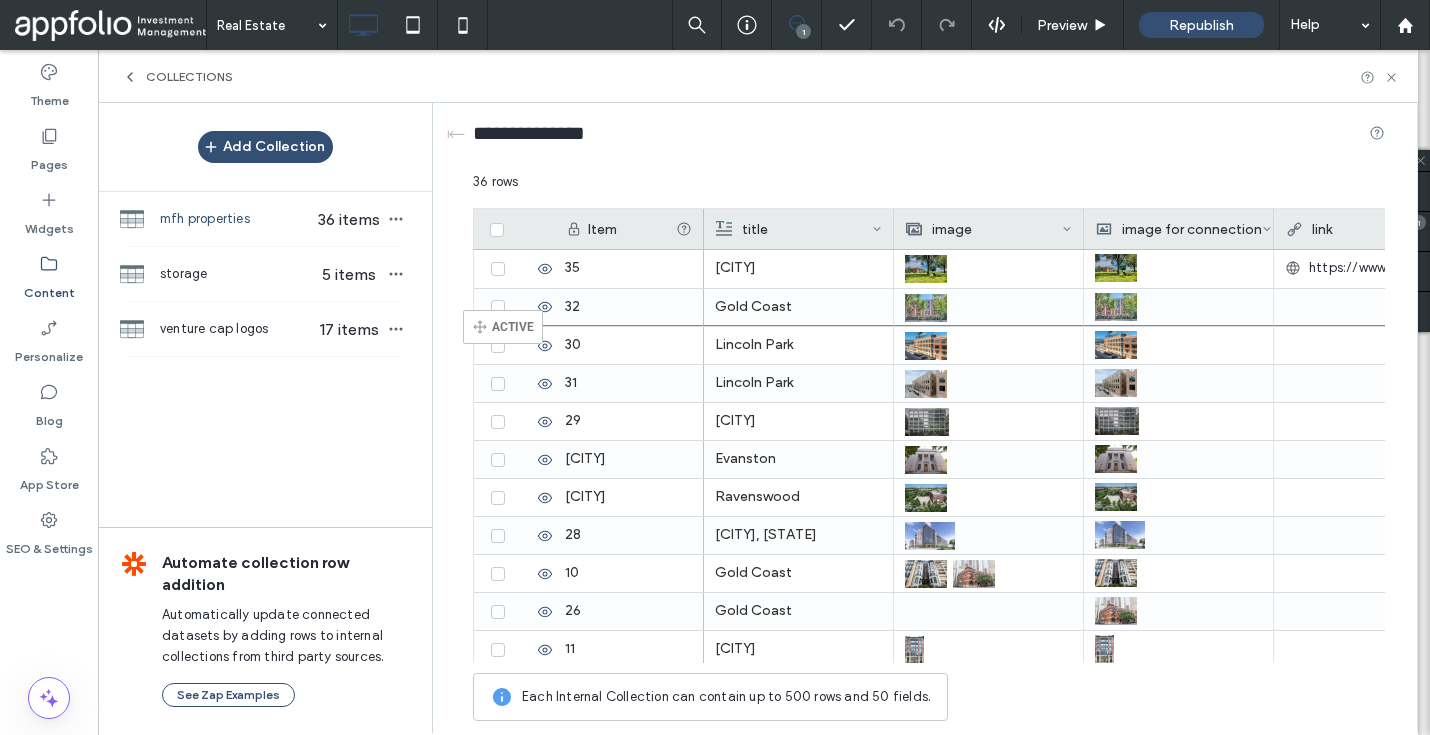 drag, startPoint x: 485, startPoint y: 529, endPoint x: 493, endPoint y: 321, distance: 208.1538 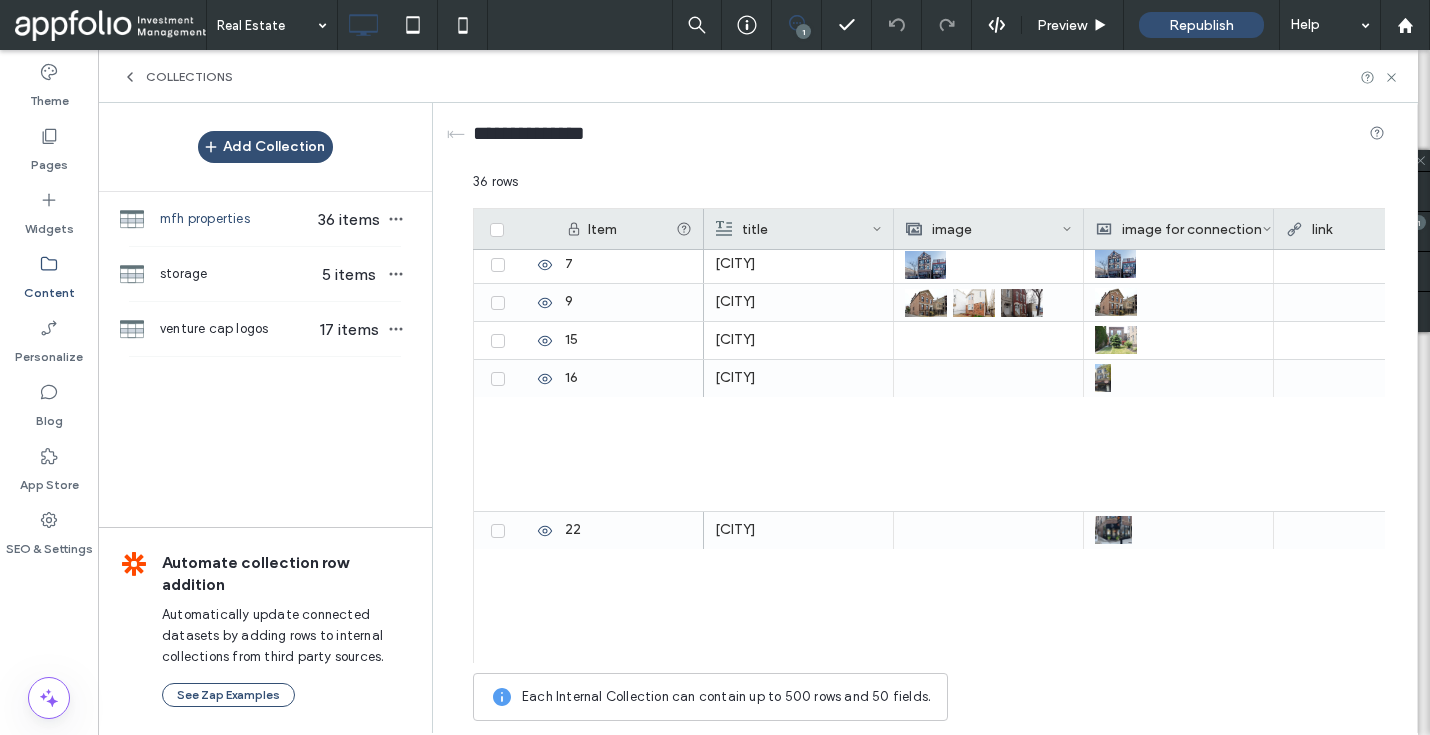 scroll, scrollTop: 0, scrollLeft: 0, axis: both 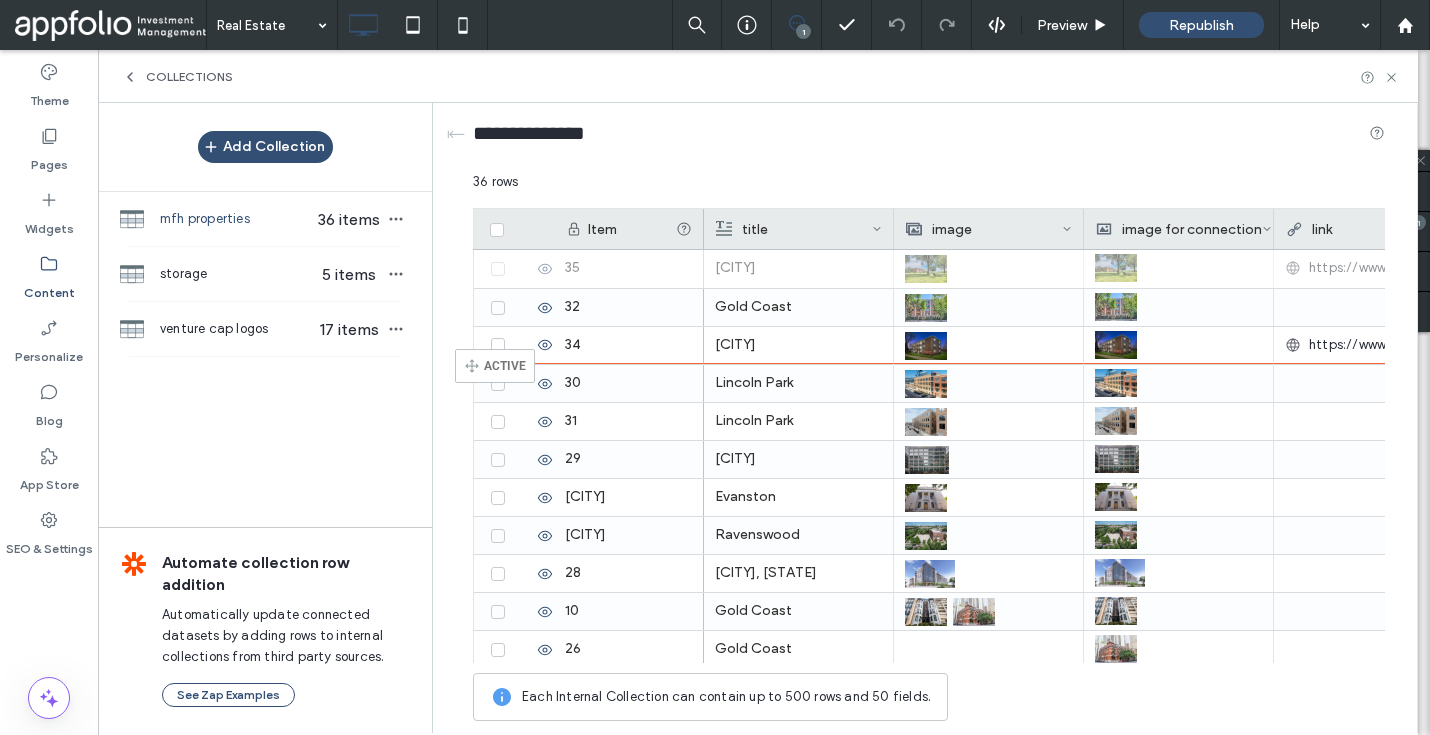 drag, startPoint x: 483, startPoint y: 269, endPoint x: 485, endPoint y: 358, distance: 89.02247 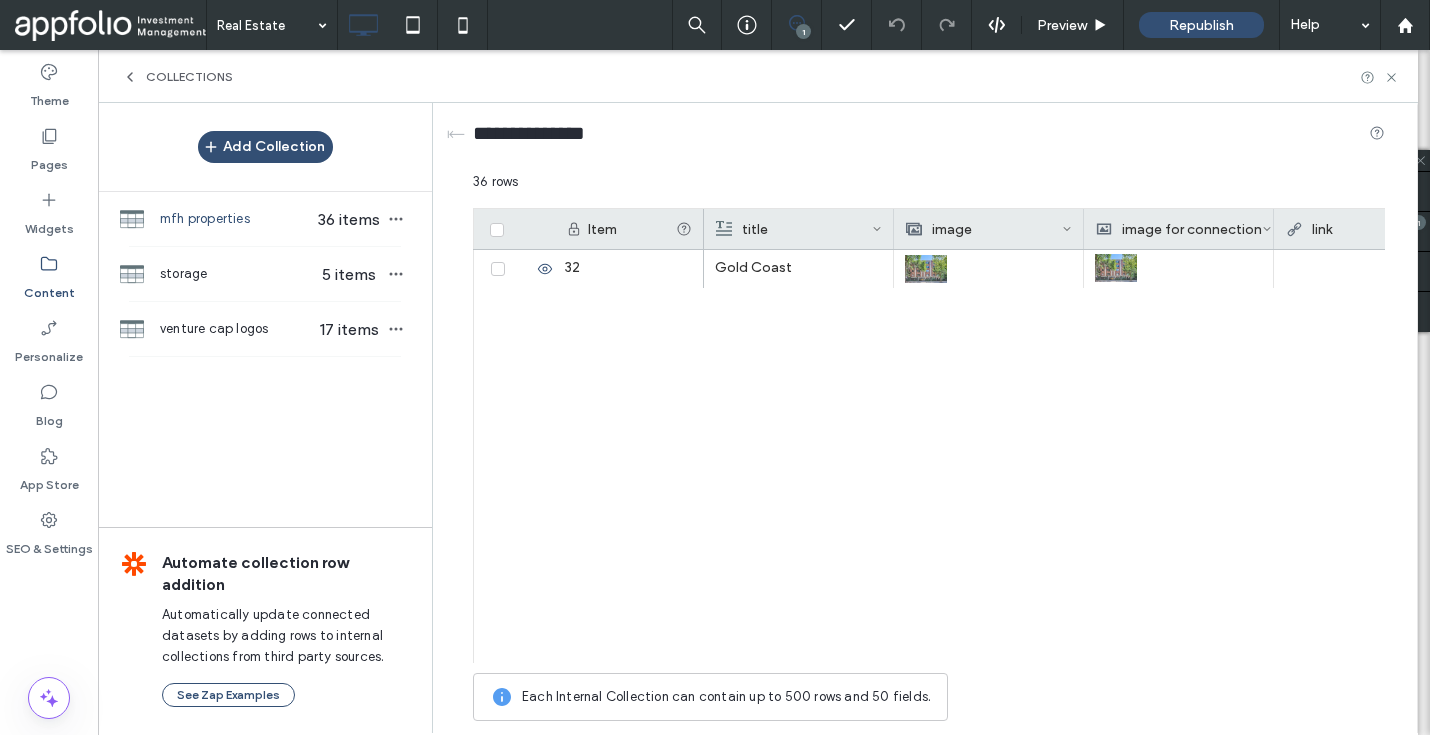 scroll, scrollTop: 993, scrollLeft: 0, axis: vertical 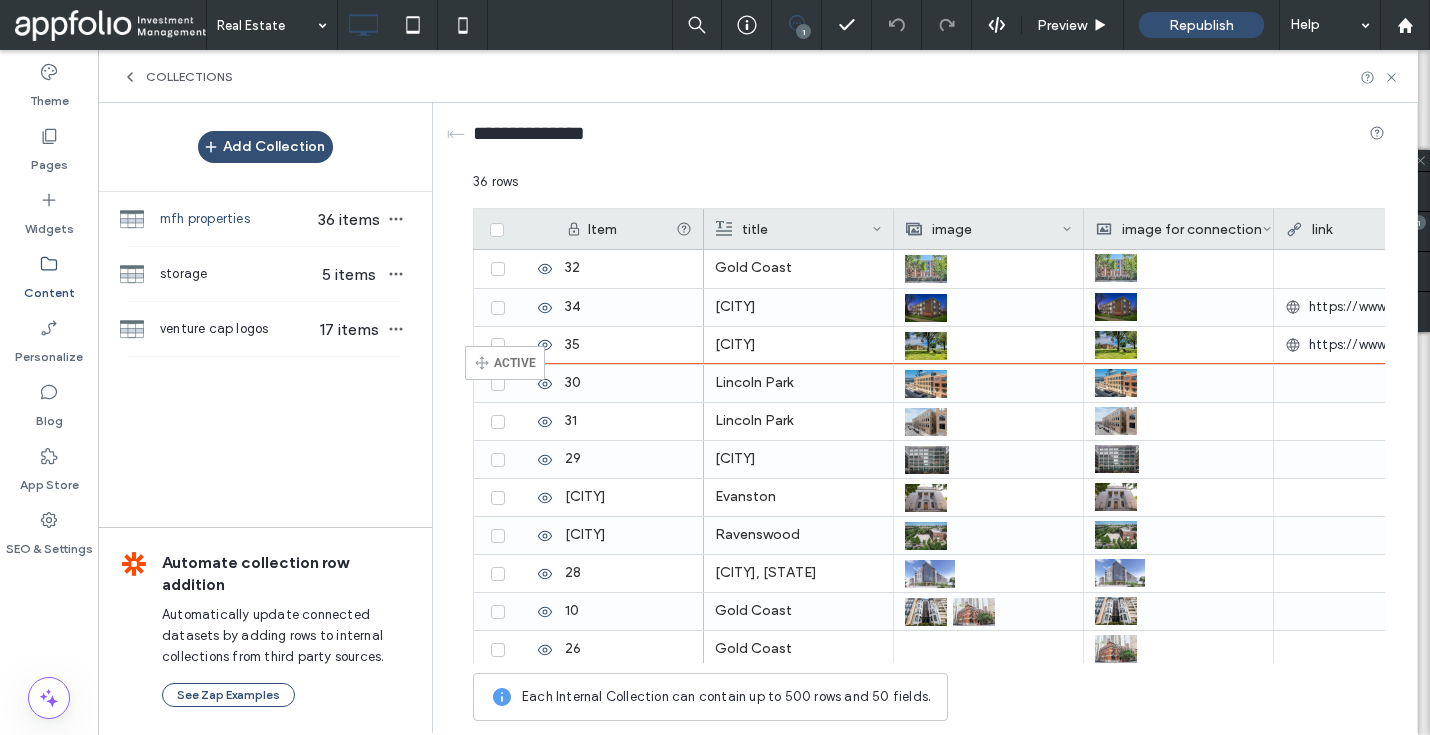 drag, startPoint x: 480, startPoint y: 573, endPoint x: 495, endPoint y: 355, distance: 218.51544 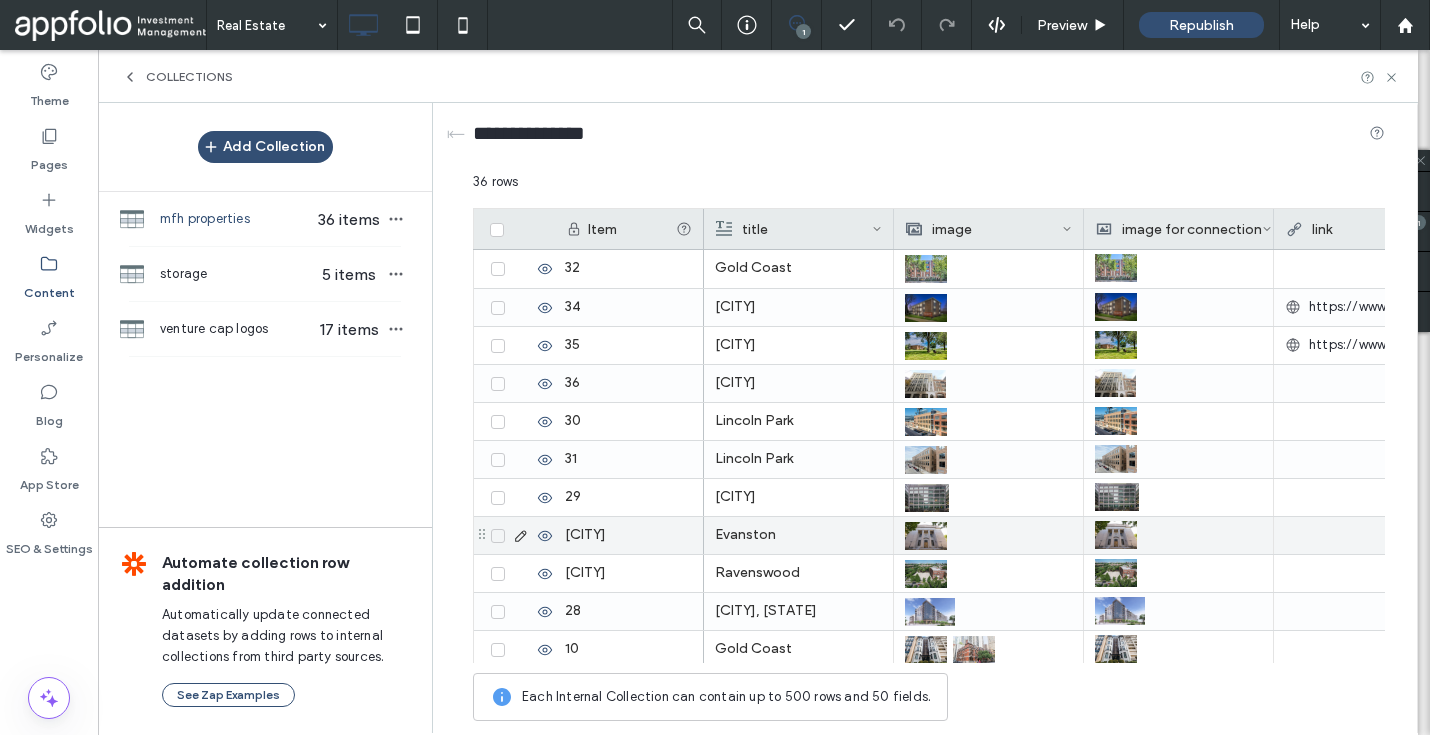 scroll, scrollTop: 993, scrollLeft: 0, axis: vertical 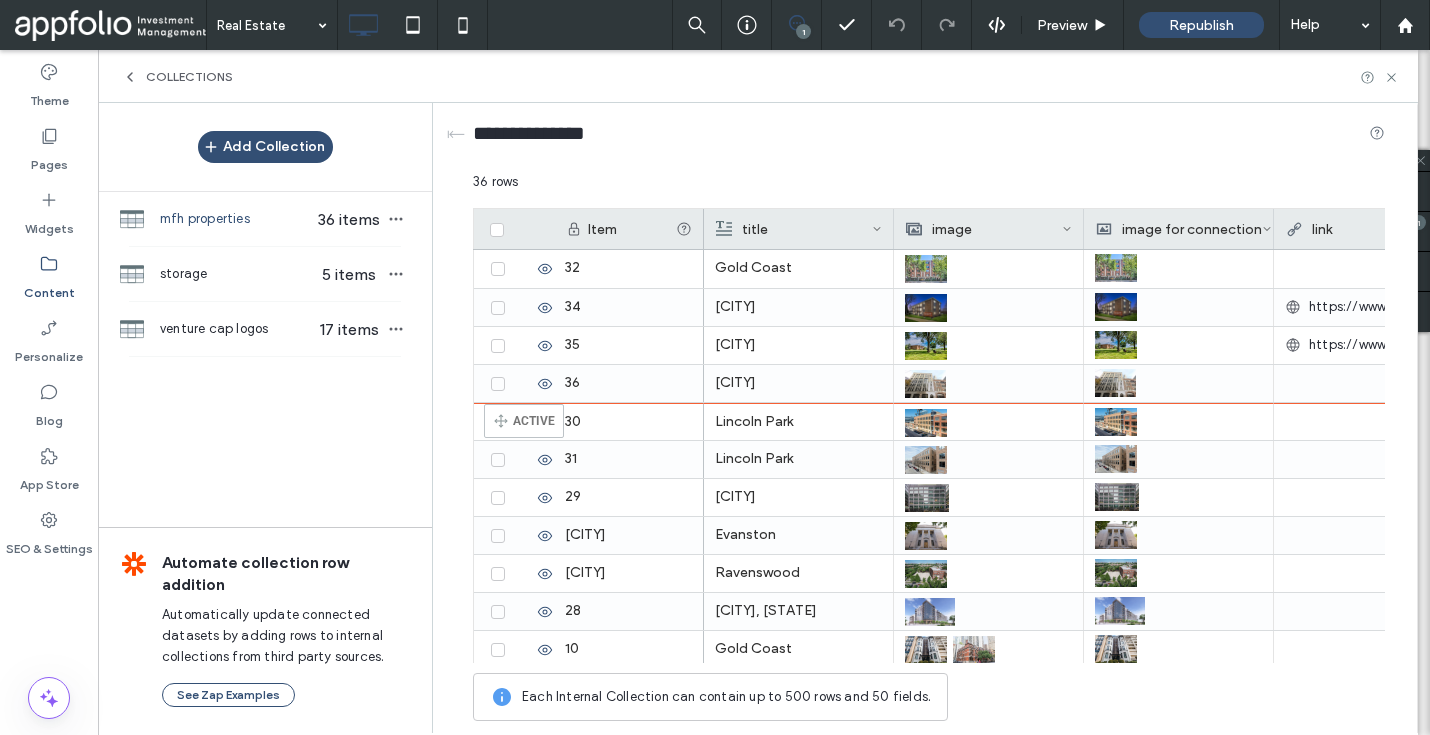 drag, startPoint x: 482, startPoint y: 608, endPoint x: 514, endPoint y: 411, distance: 199.58206 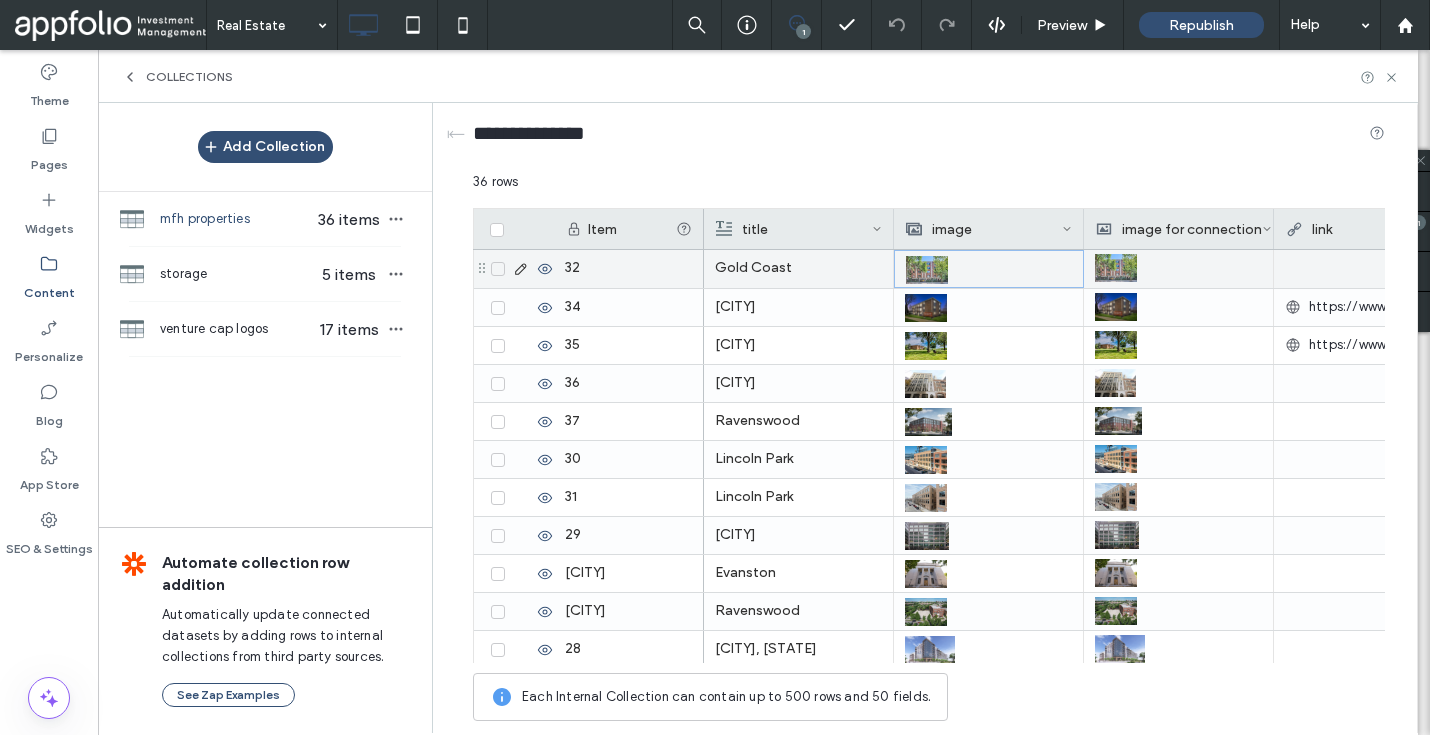 click at bounding box center [927, 270] 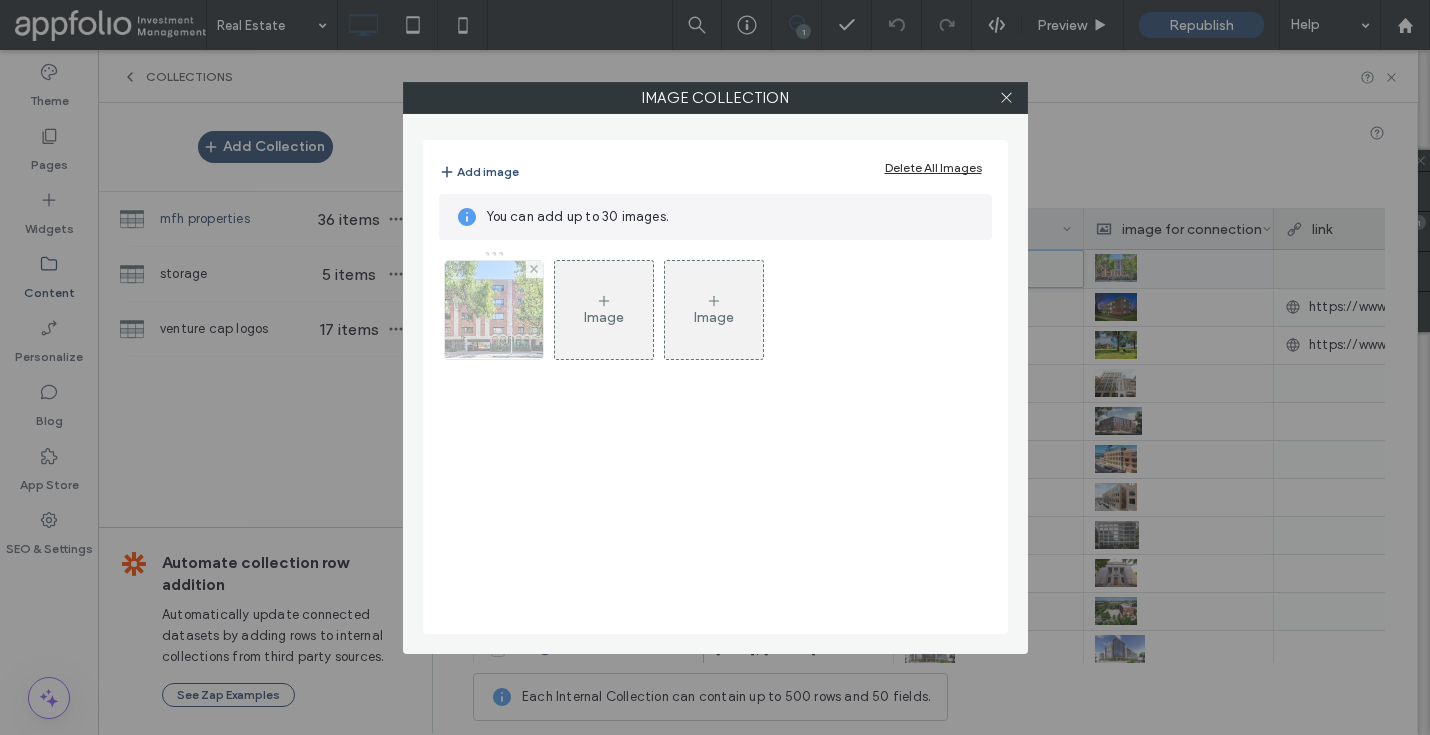 click at bounding box center [493, 310] 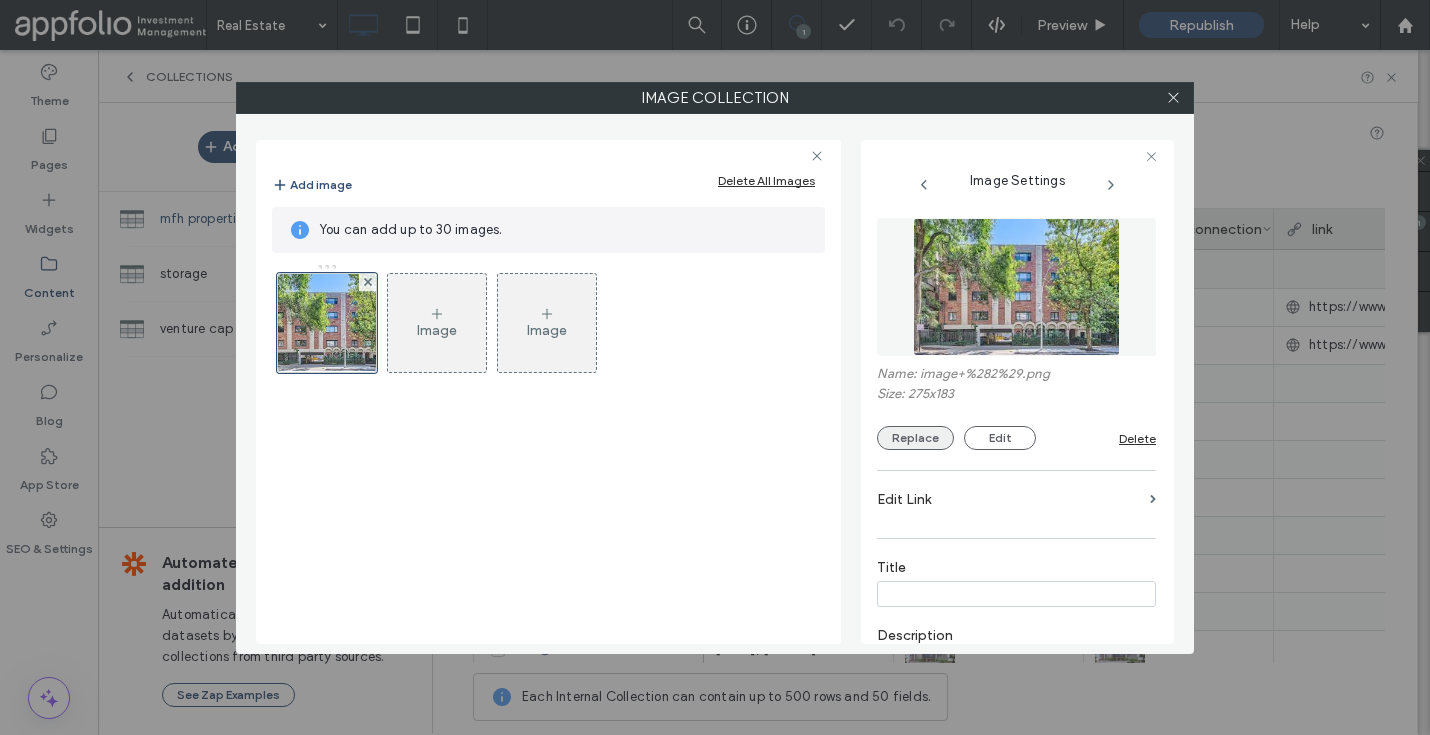 scroll, scrollTop: 0, scrollLeft: 0, axis: both 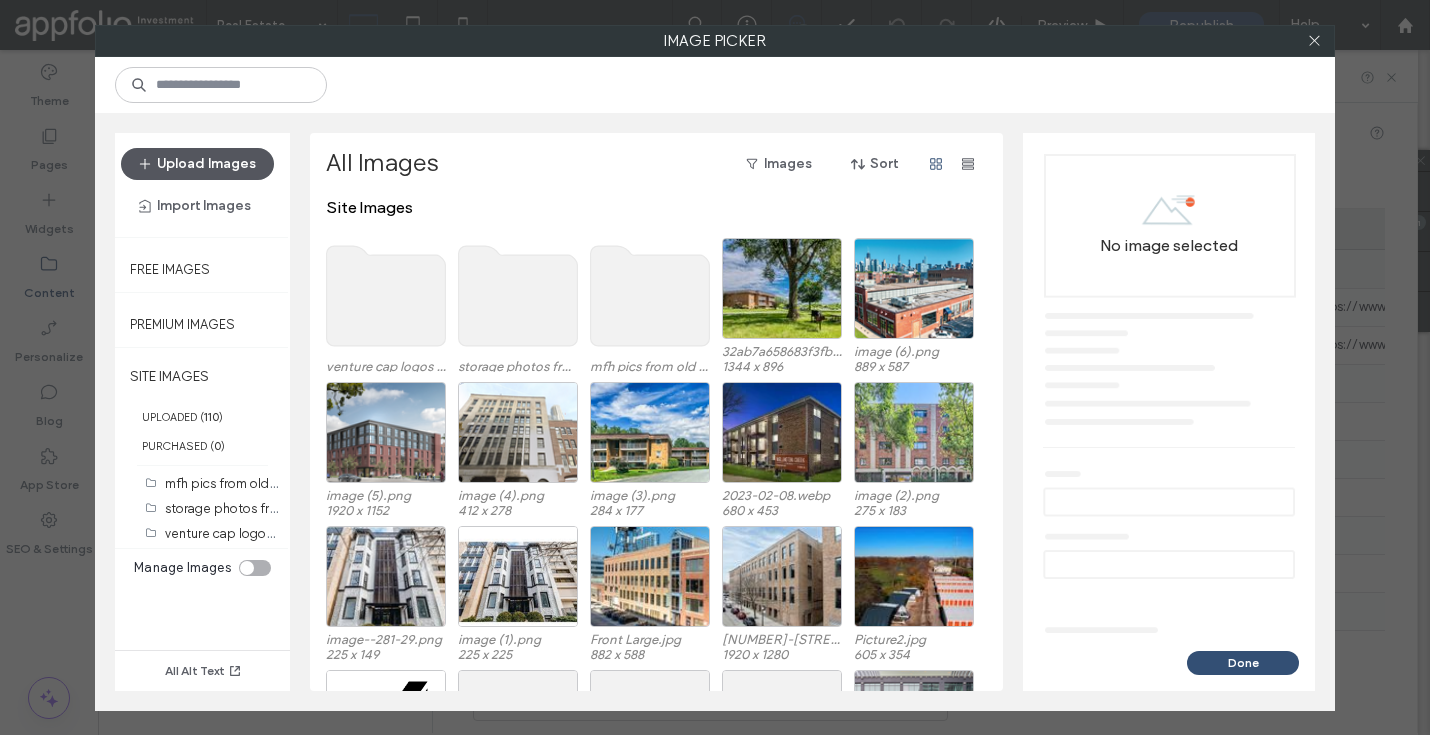 click on "Upload Images" at bounding box center [197, 164] 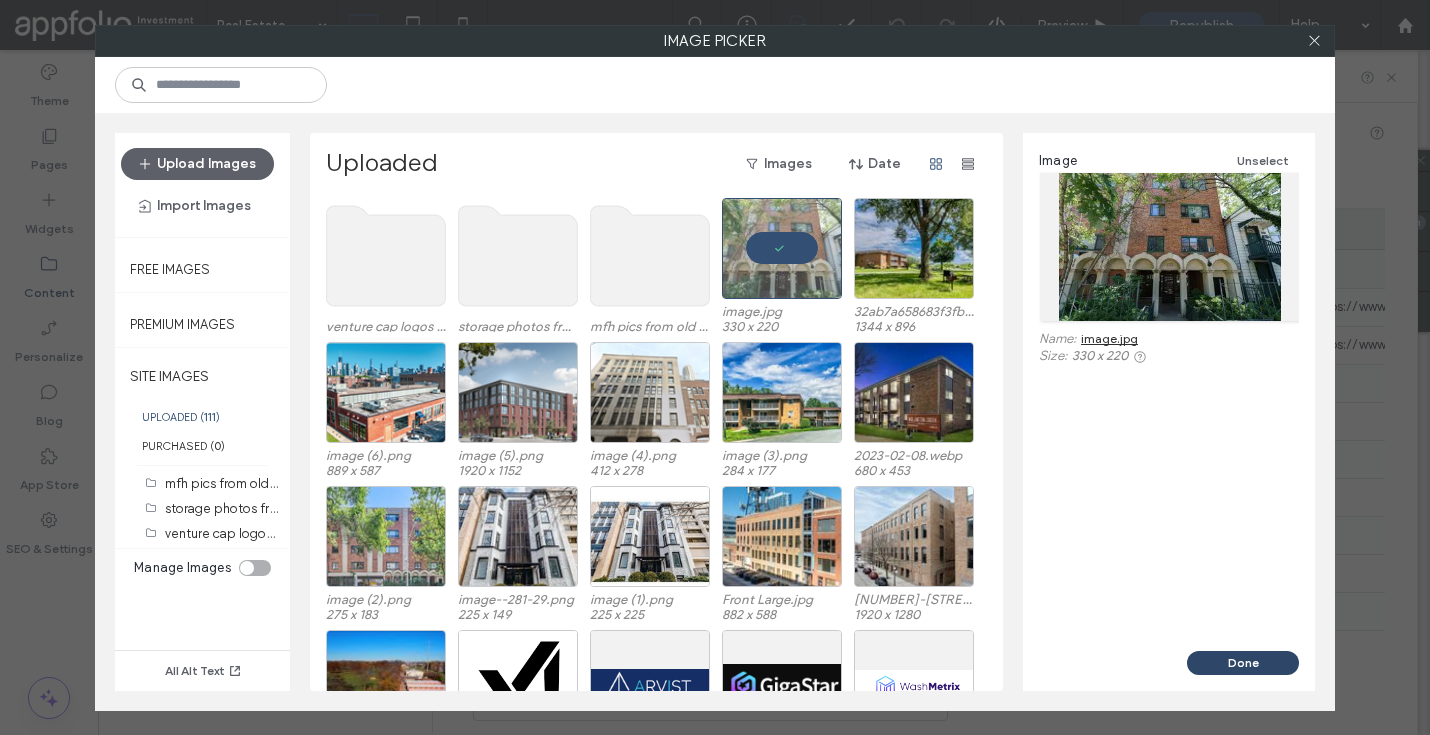 click on "Done" at bounding box center [1243, 663] 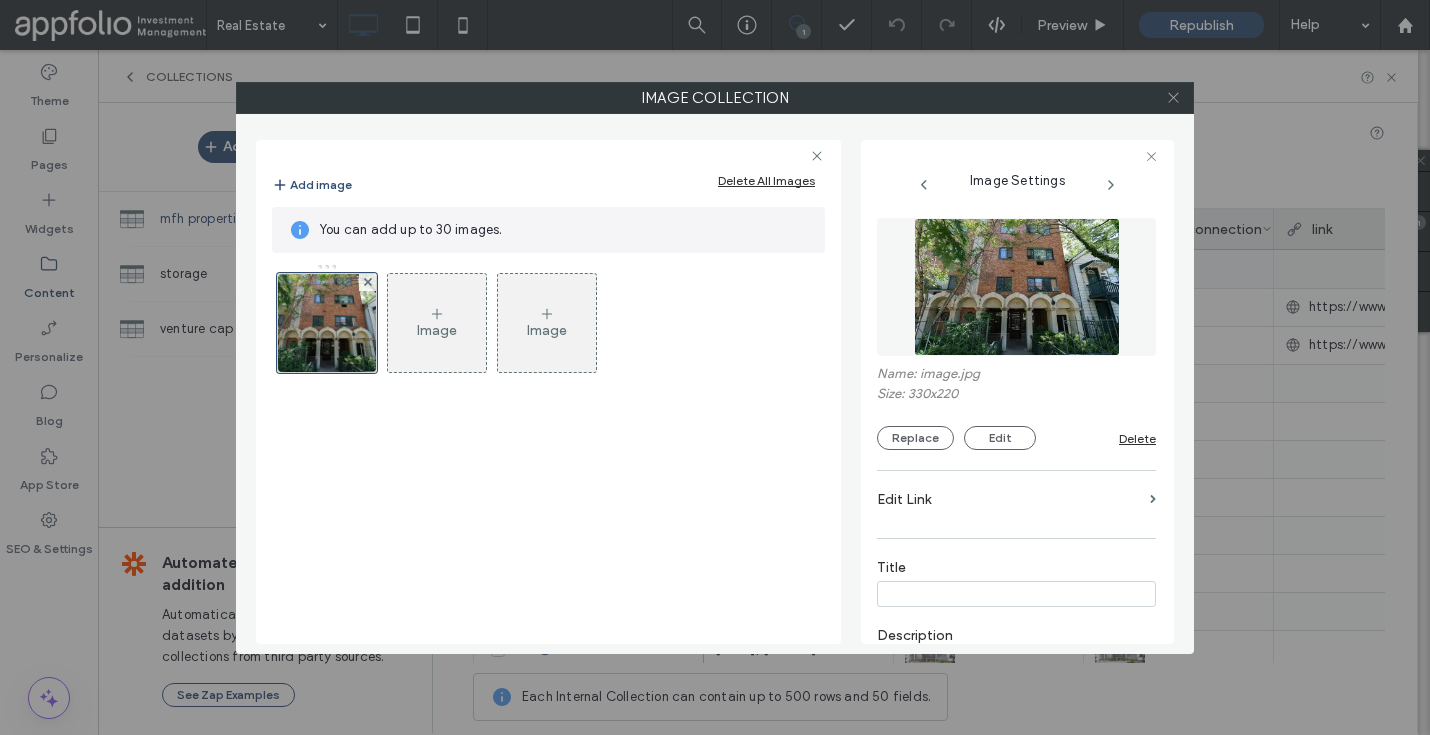 click 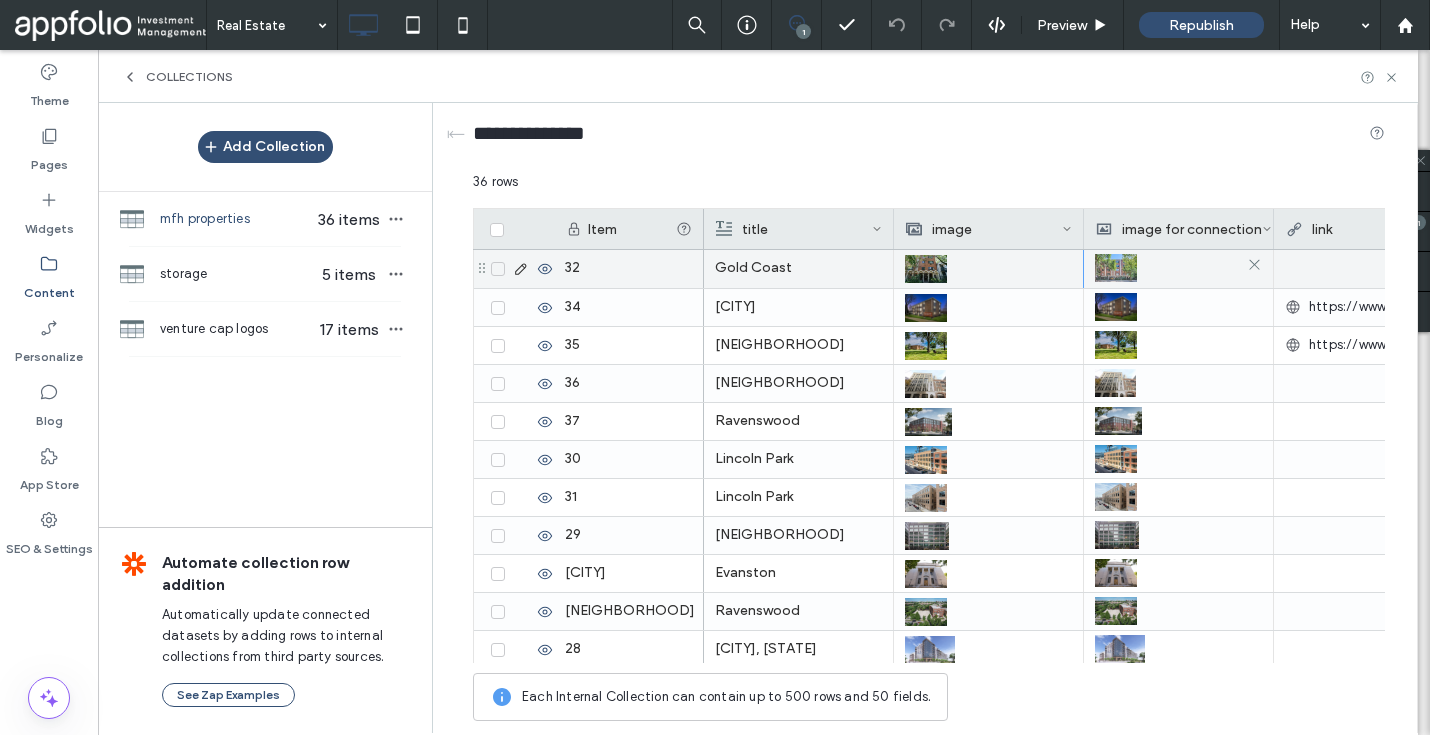 click at bounding box center (1116, 268) 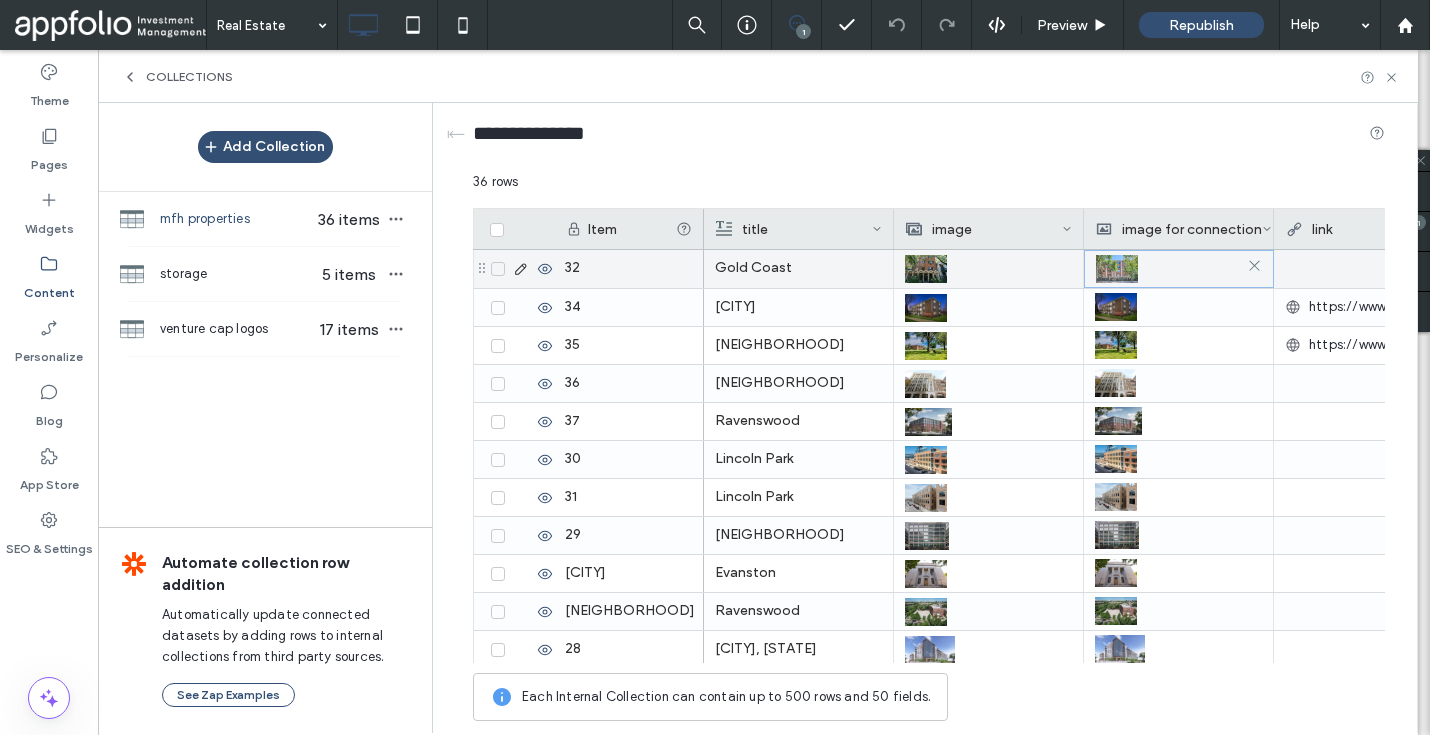 click at bounding box center (1117, 269) 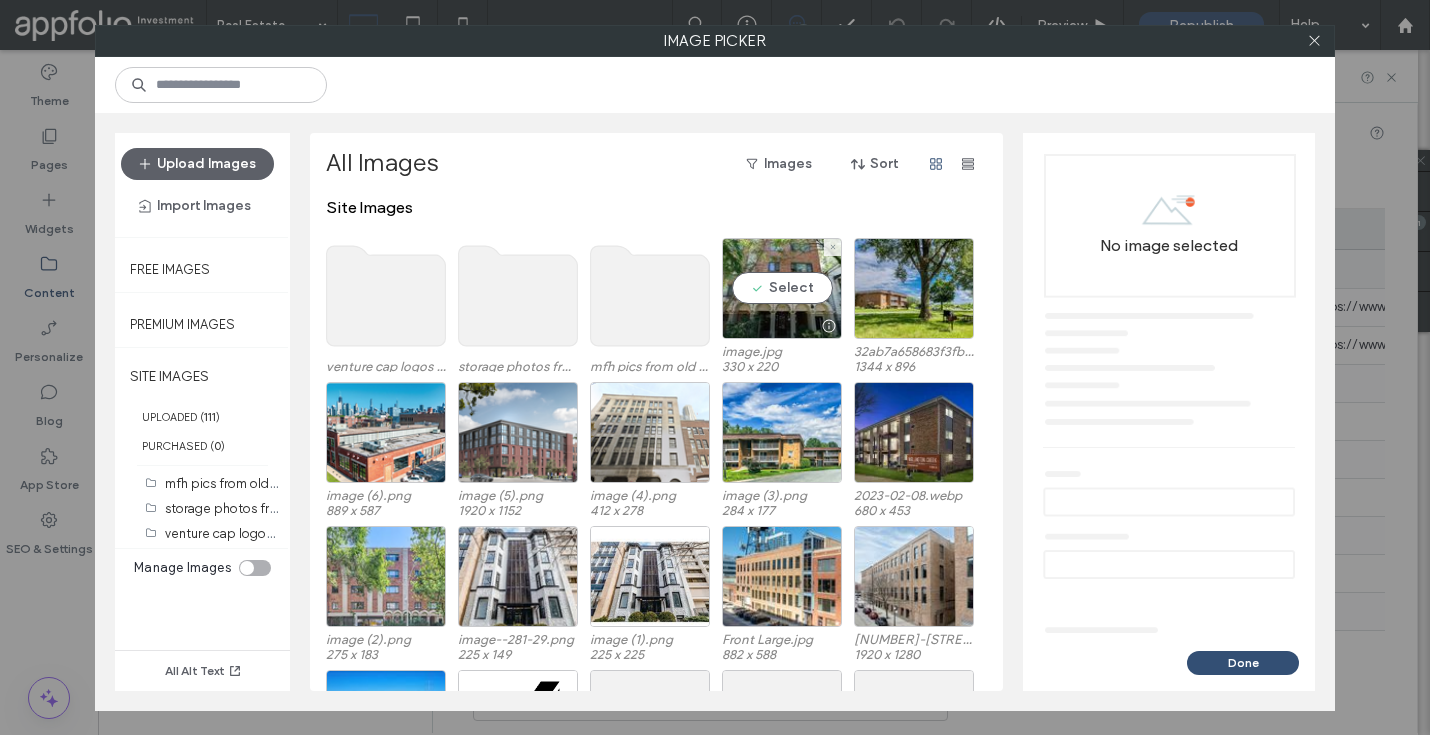 click on "Select image.jpg 330 x 220" at bounding box center (782, 305) 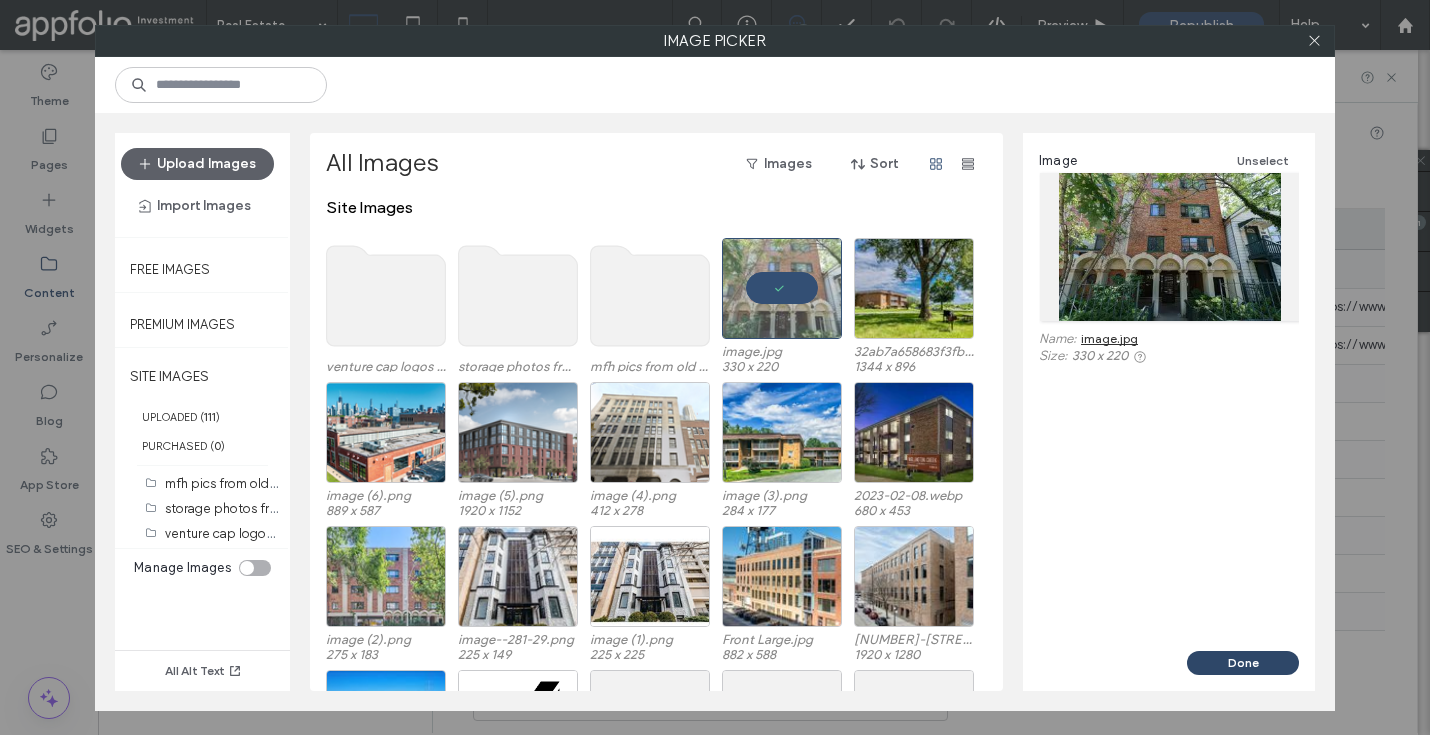 click on "Done" at bounding box center (1243, 663) 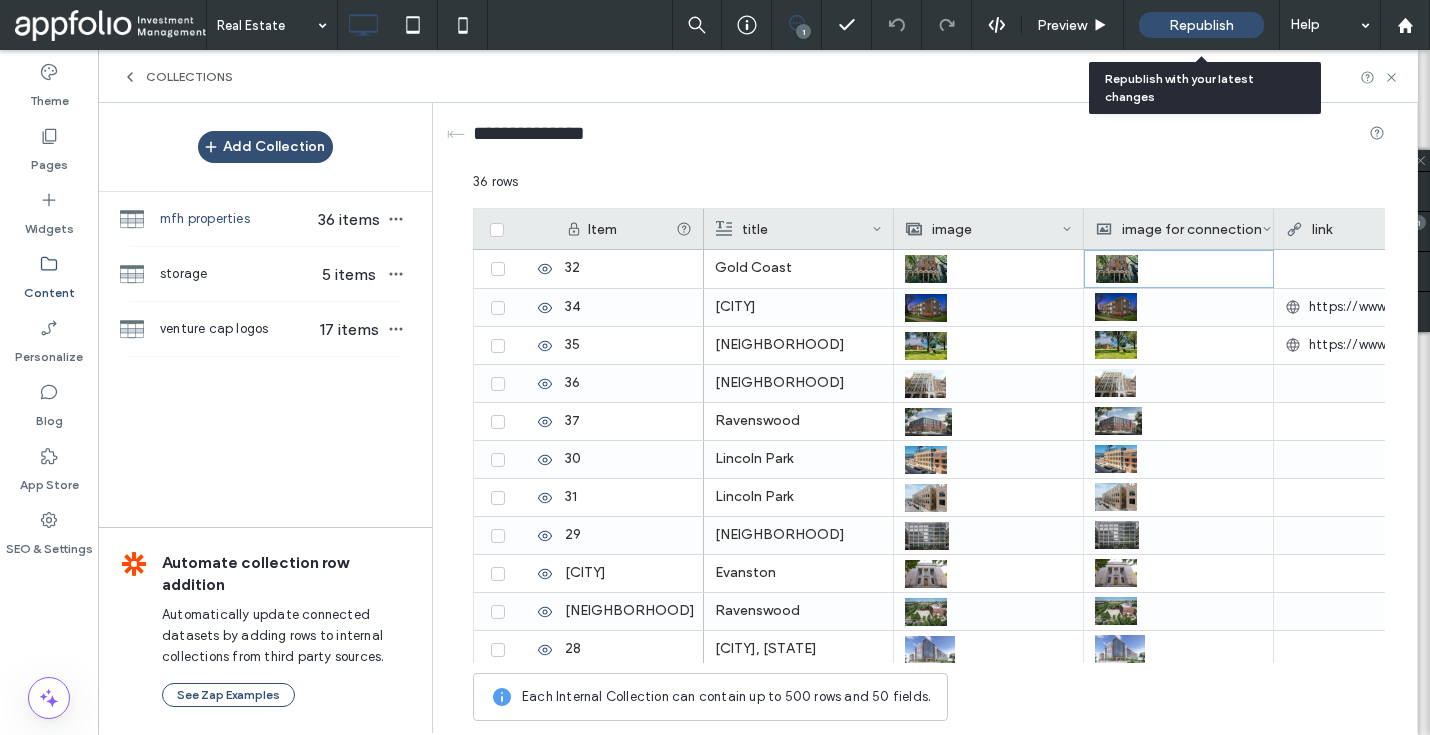 click on "Republish" at bounding box center (1201, 25) 